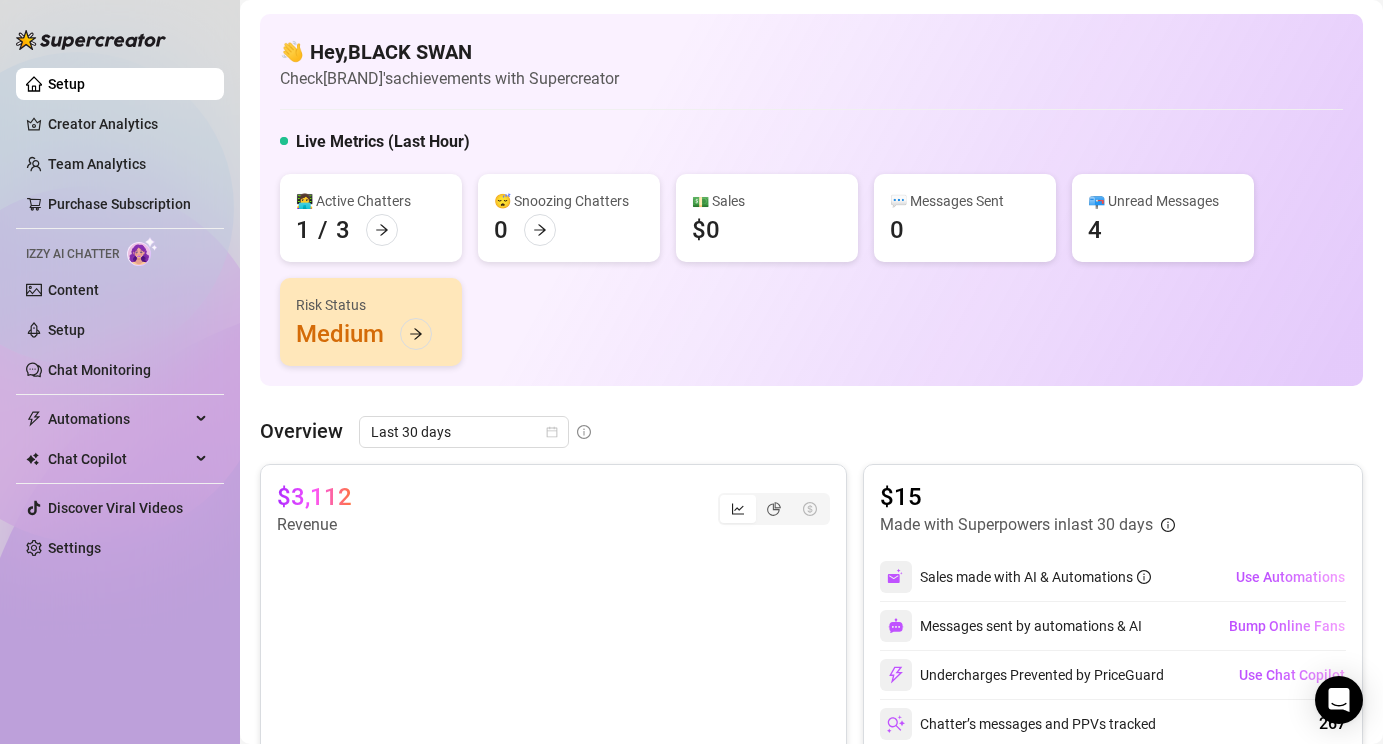 scroll, scrollTop: 0, scrollLeft: 0, axis: both 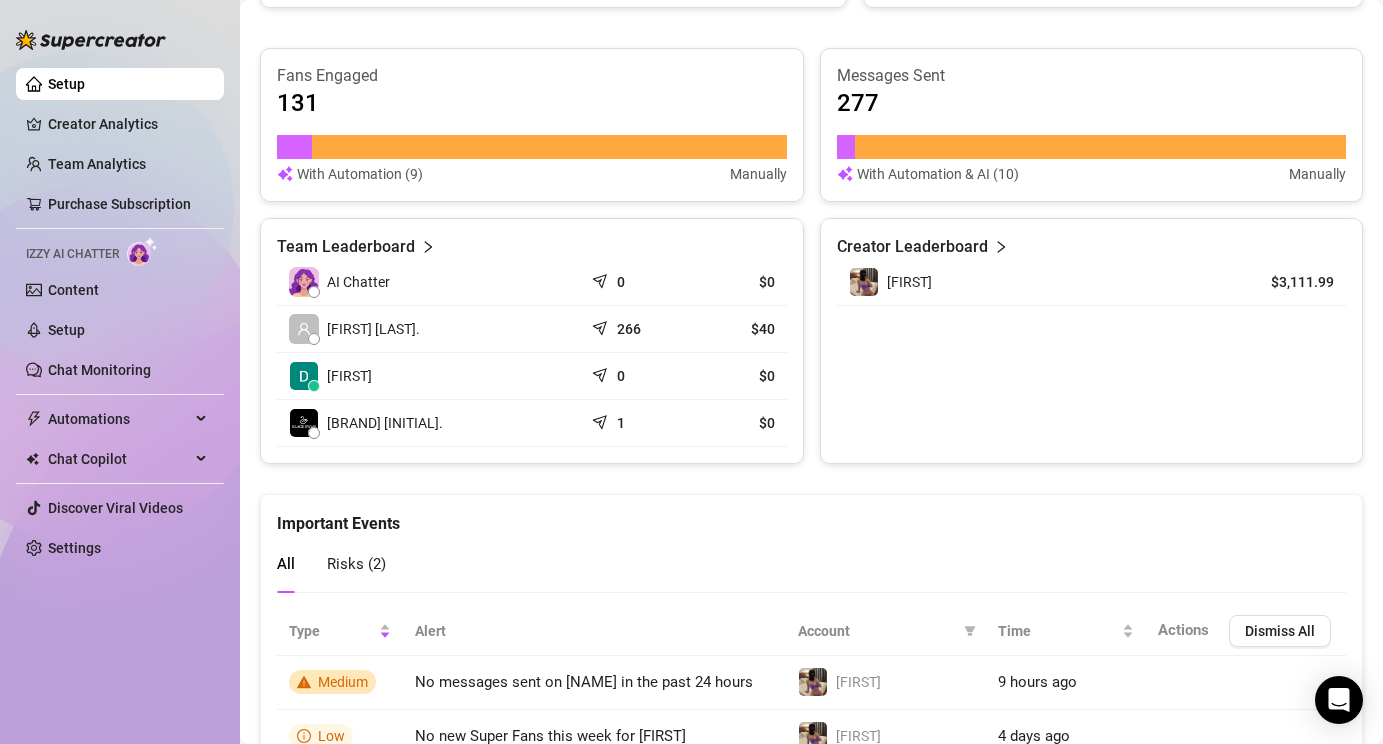 click on "[LAST]" at bounding box center (430, 376) 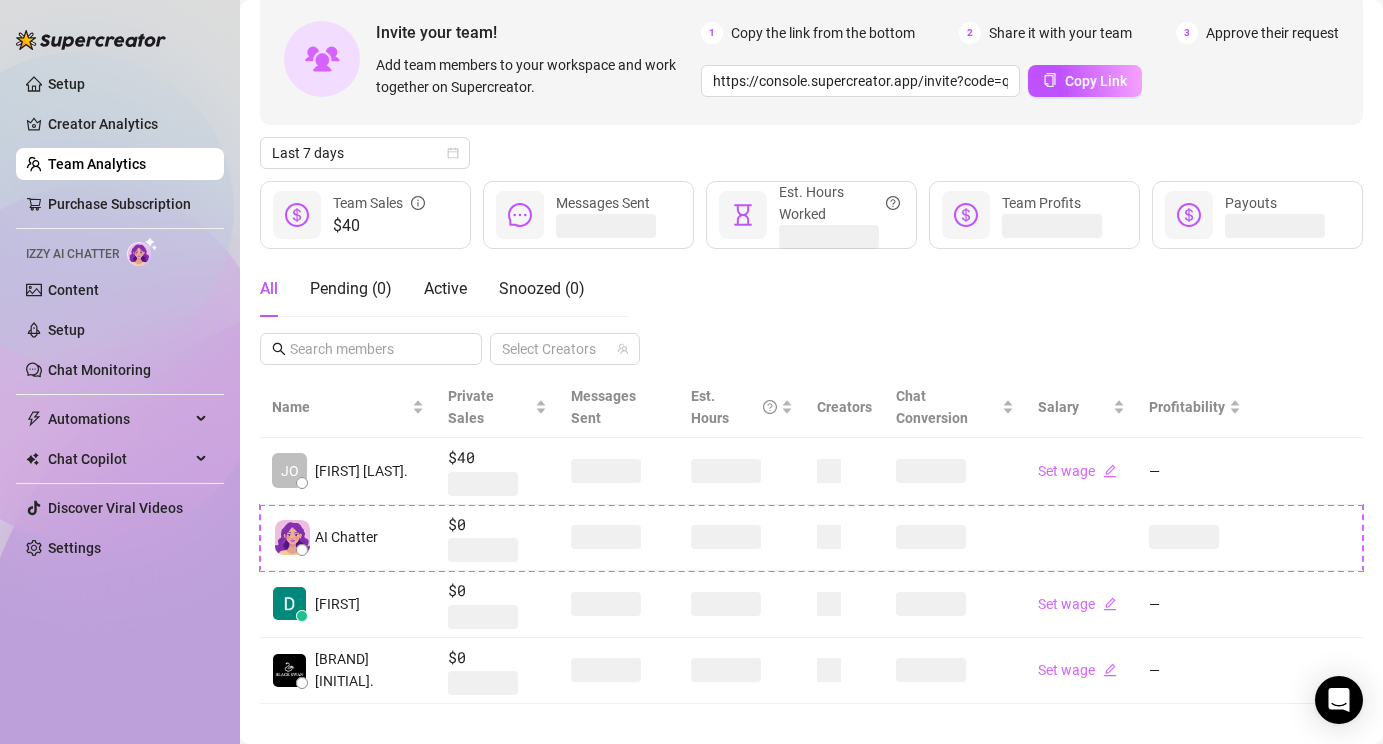 scroll, scrollTop: 82, scrollLeft: 0, axis: vertical 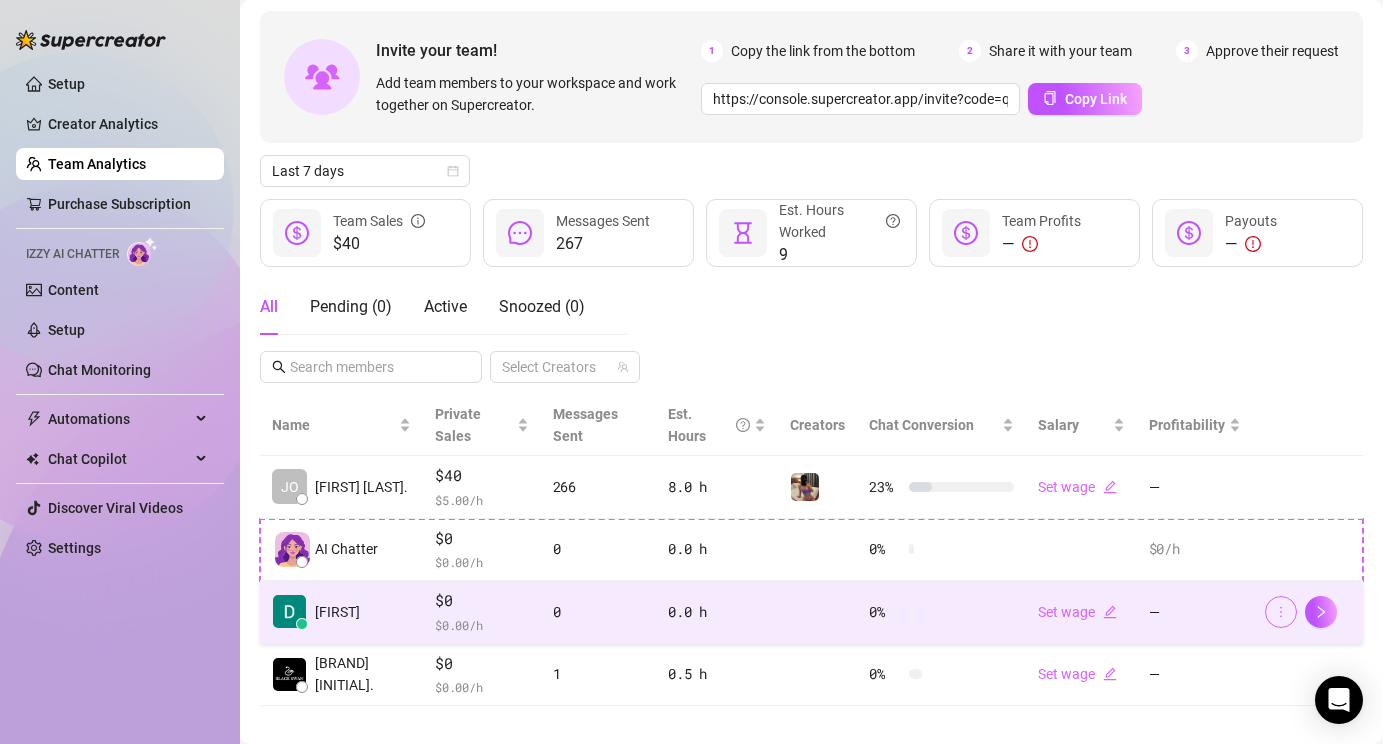 click 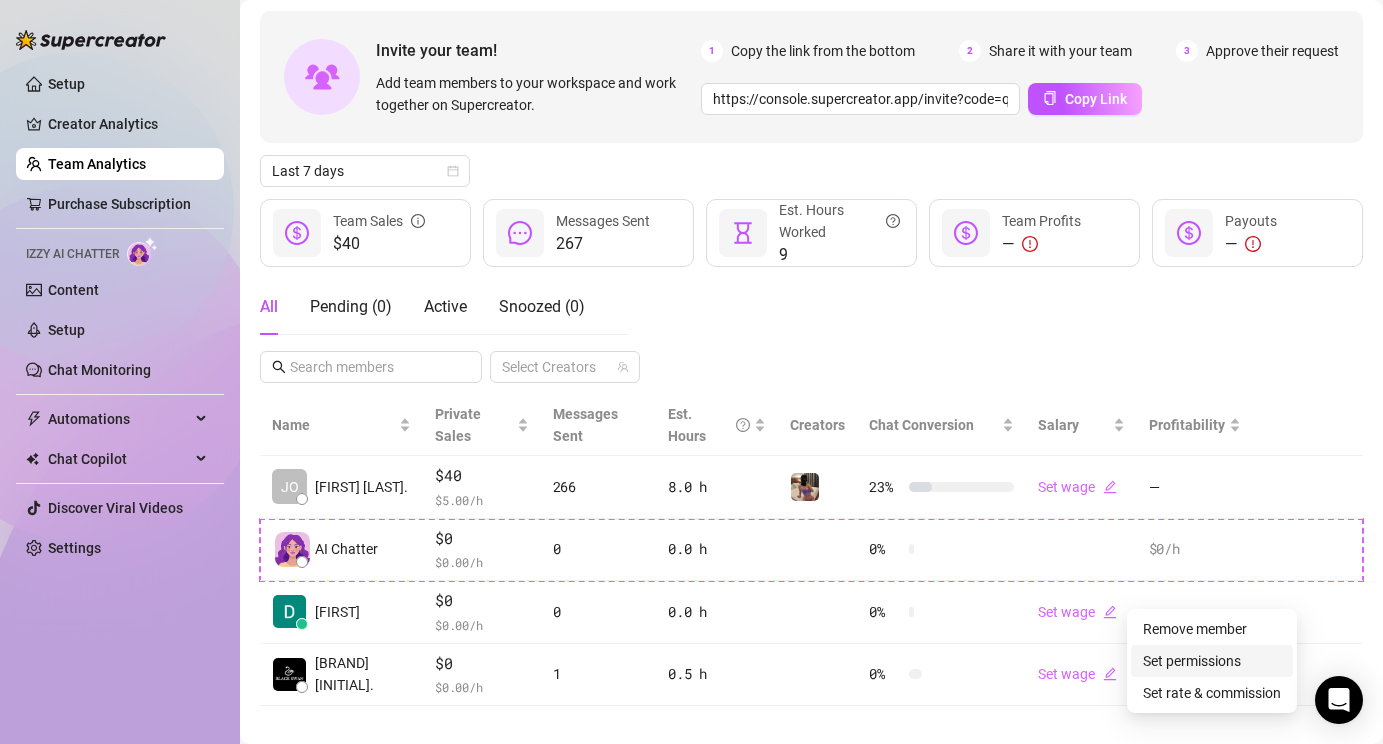 click on "Set permissions" at bounding box center (1192, 661) 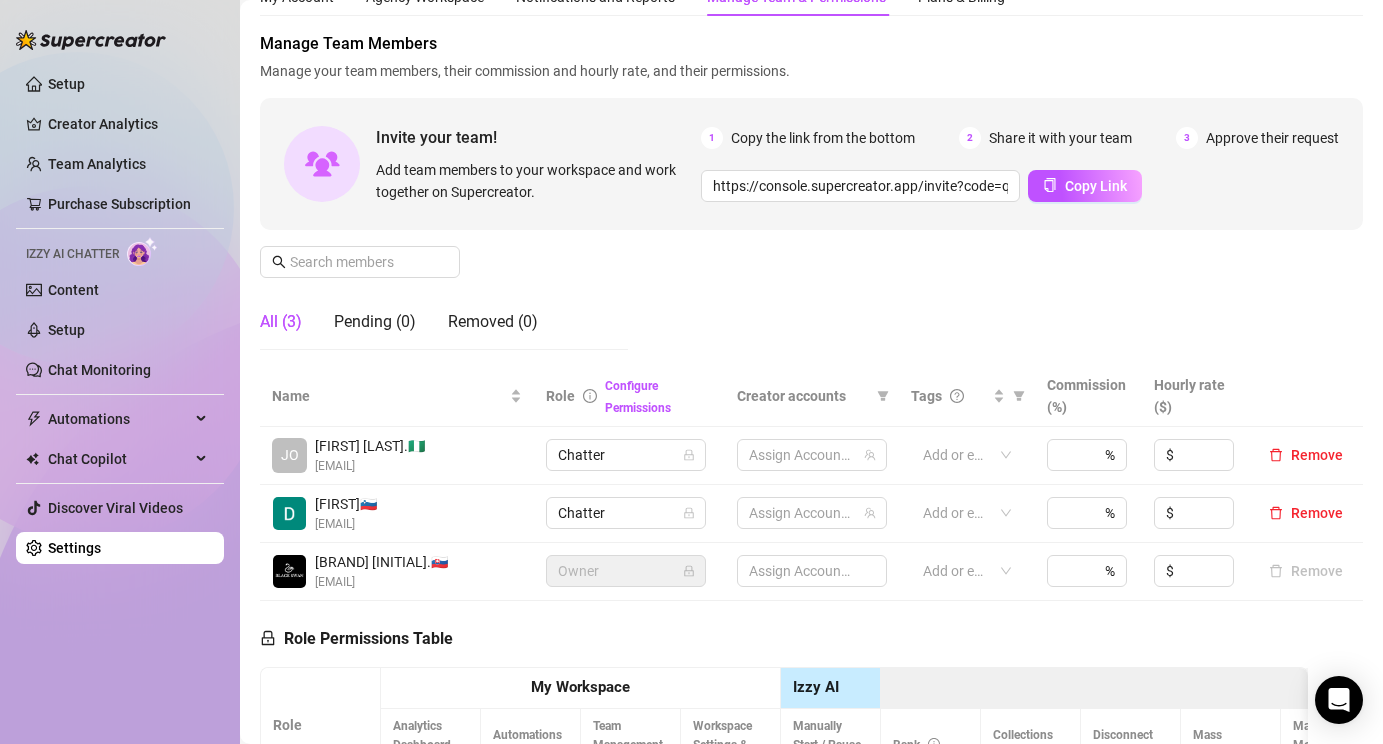 scroll, scrollTop: 0, scrollLeft: 0, axis: both 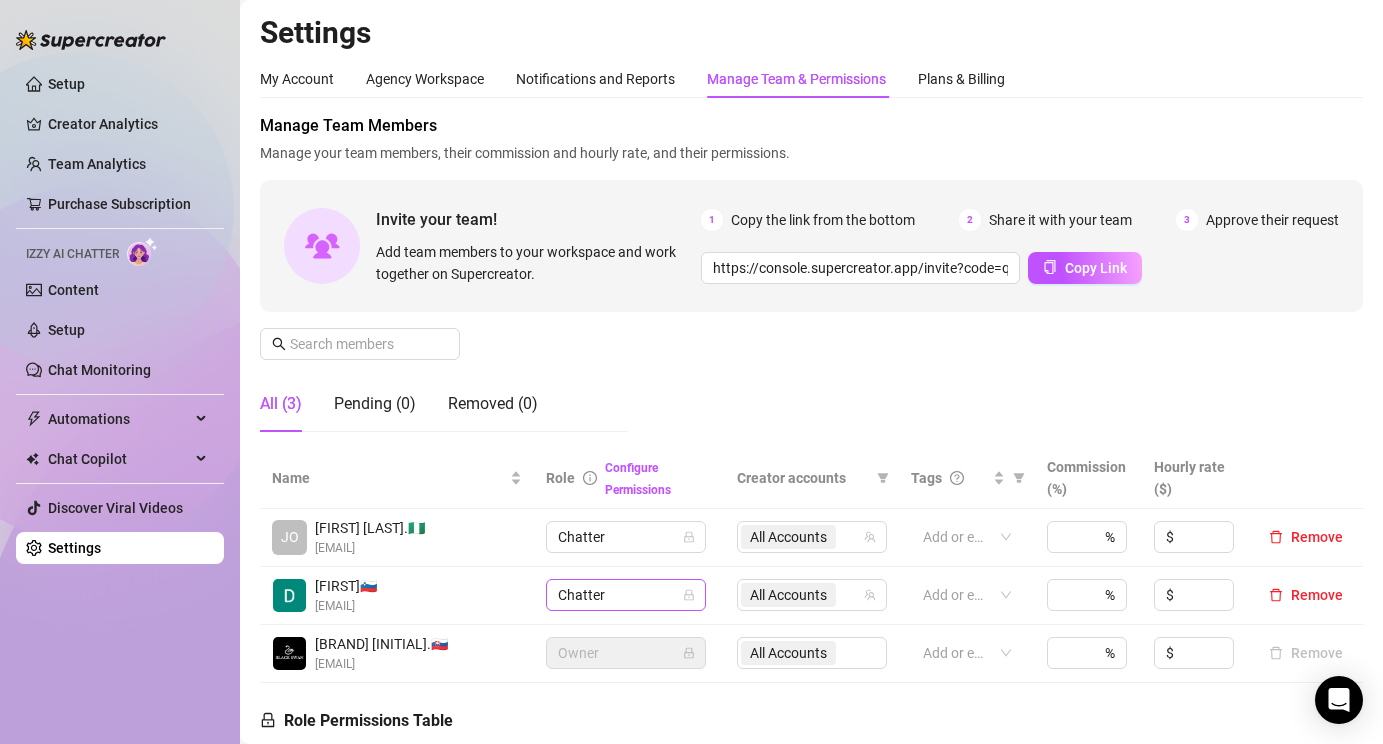 click on "Chatter" at bounding box center [626, 595] 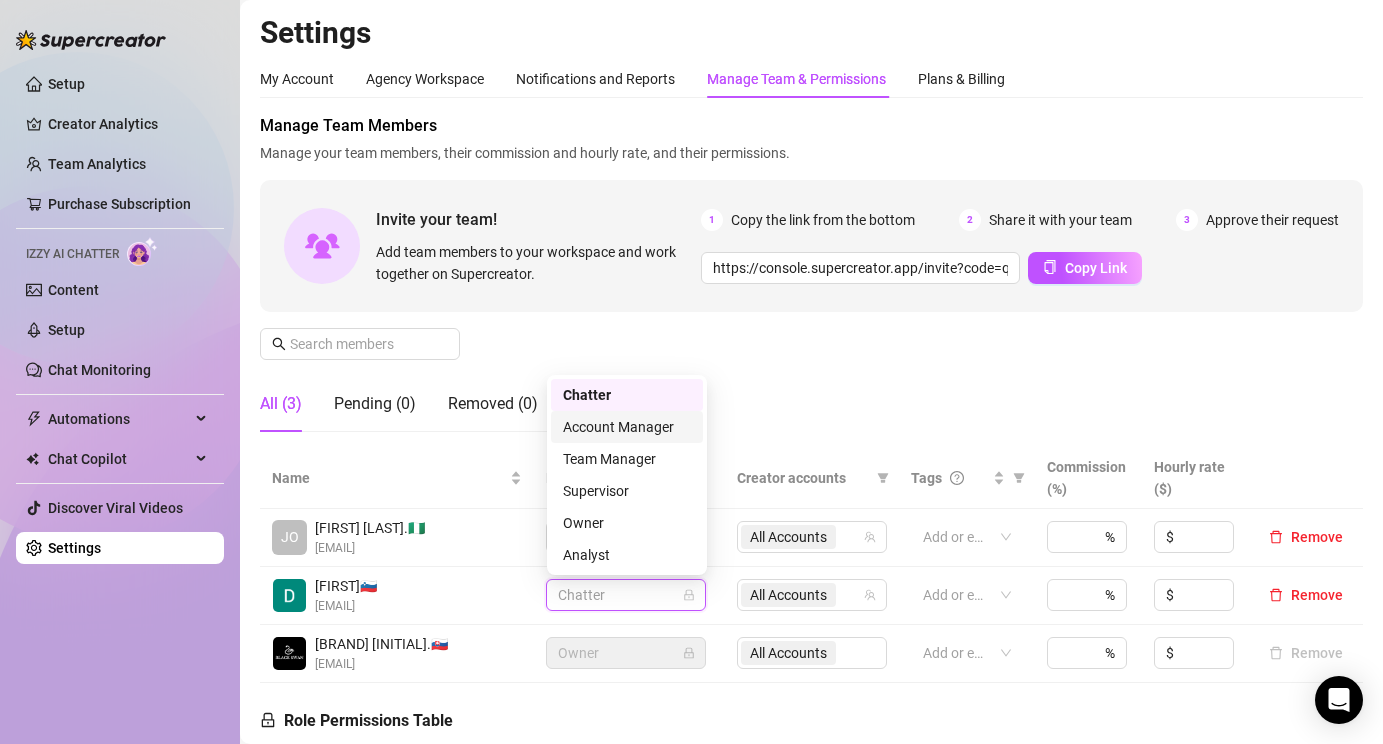 click on "Account Manager" at bounding box center (627, 427) 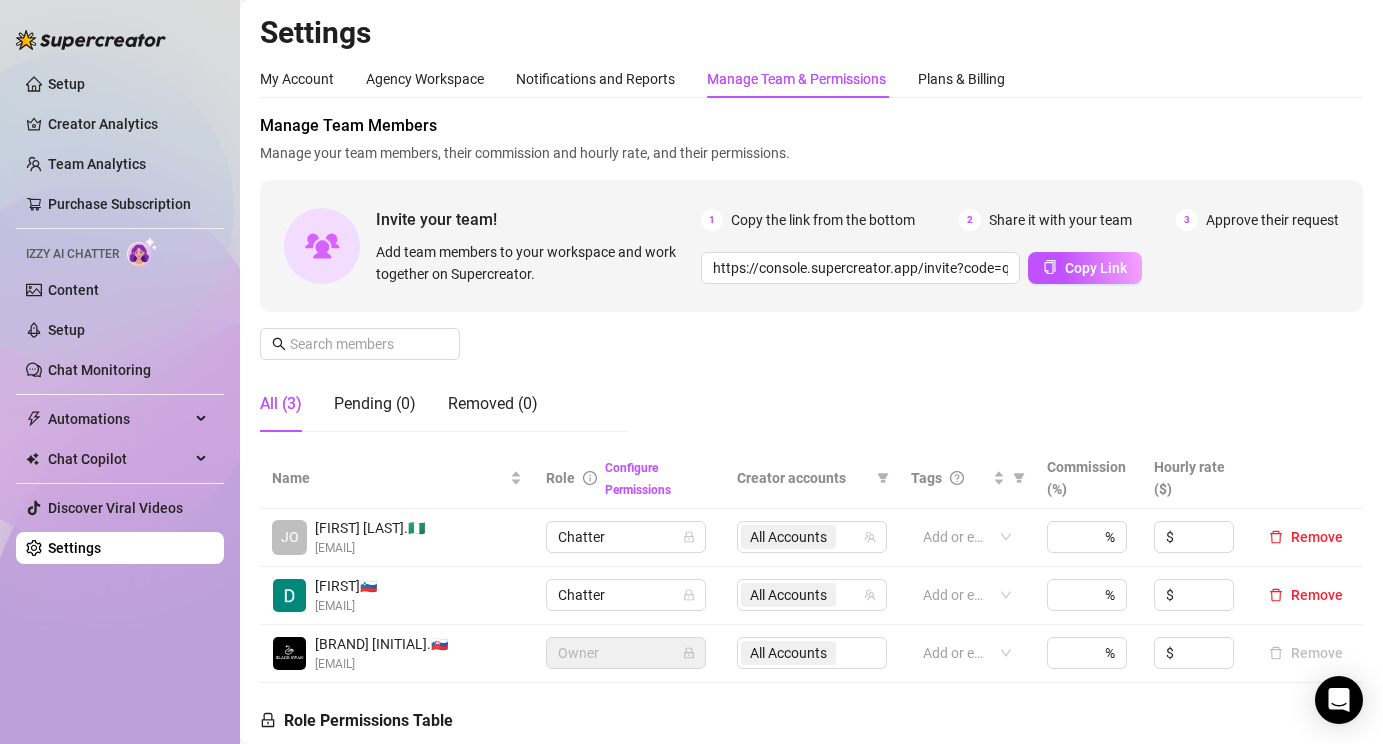click on "Configure Permissions" at bounding box center [659, 478] 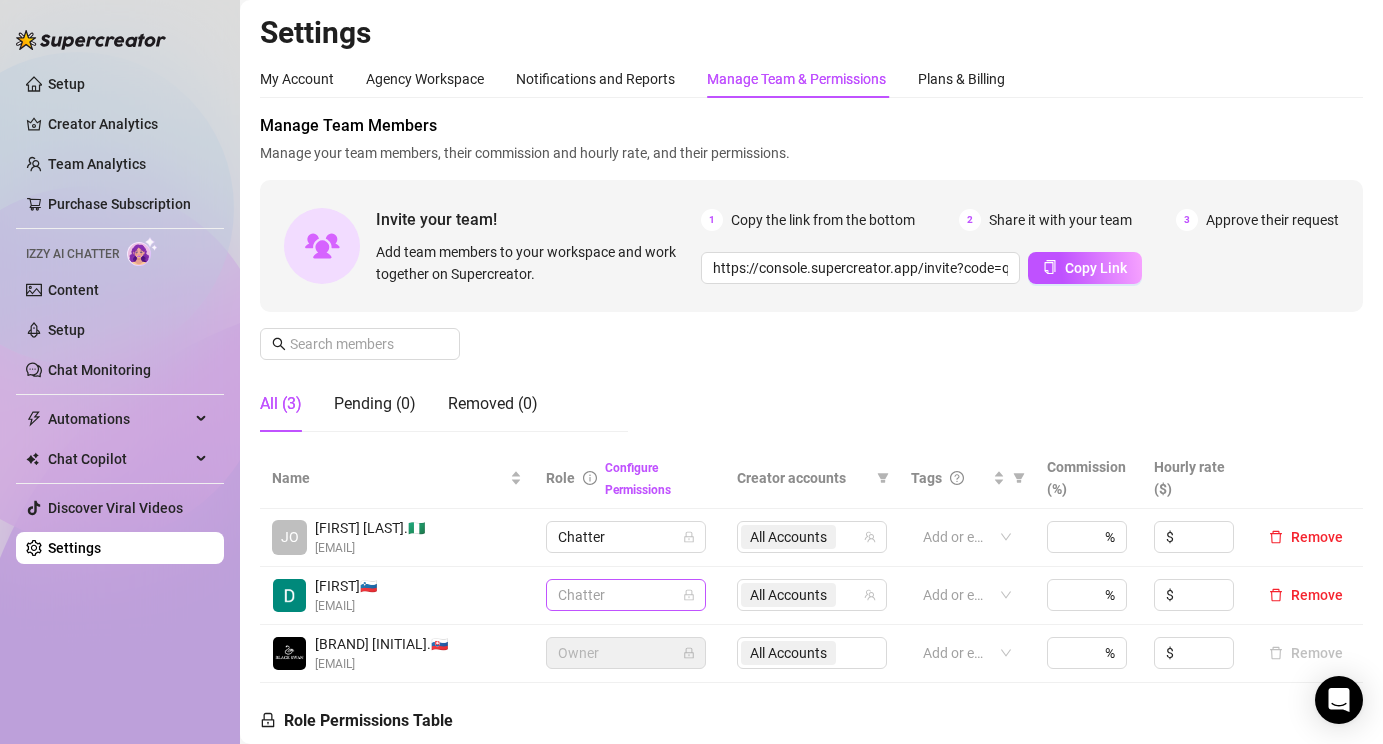 click on "Chatter" at bounding box center (626, 595) 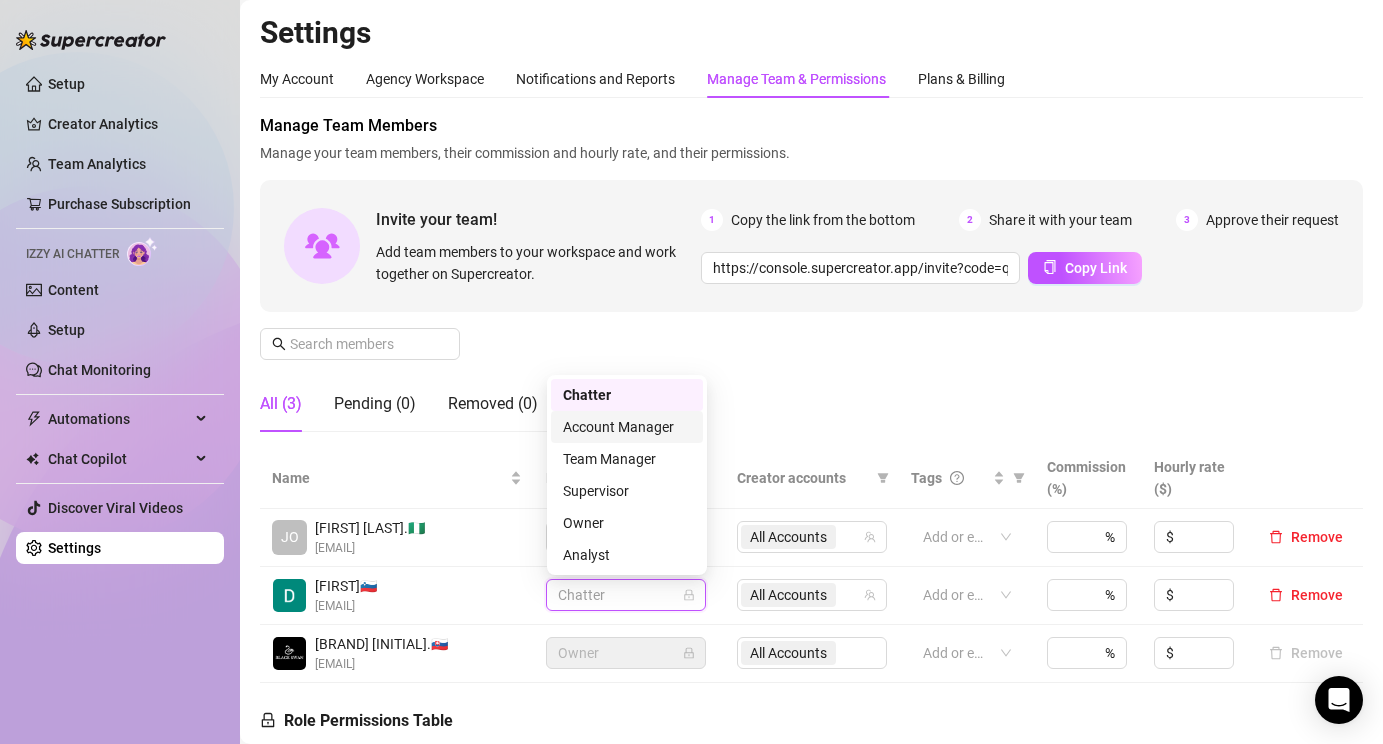 click on "Account Manager" at bounding box center (627, 427) 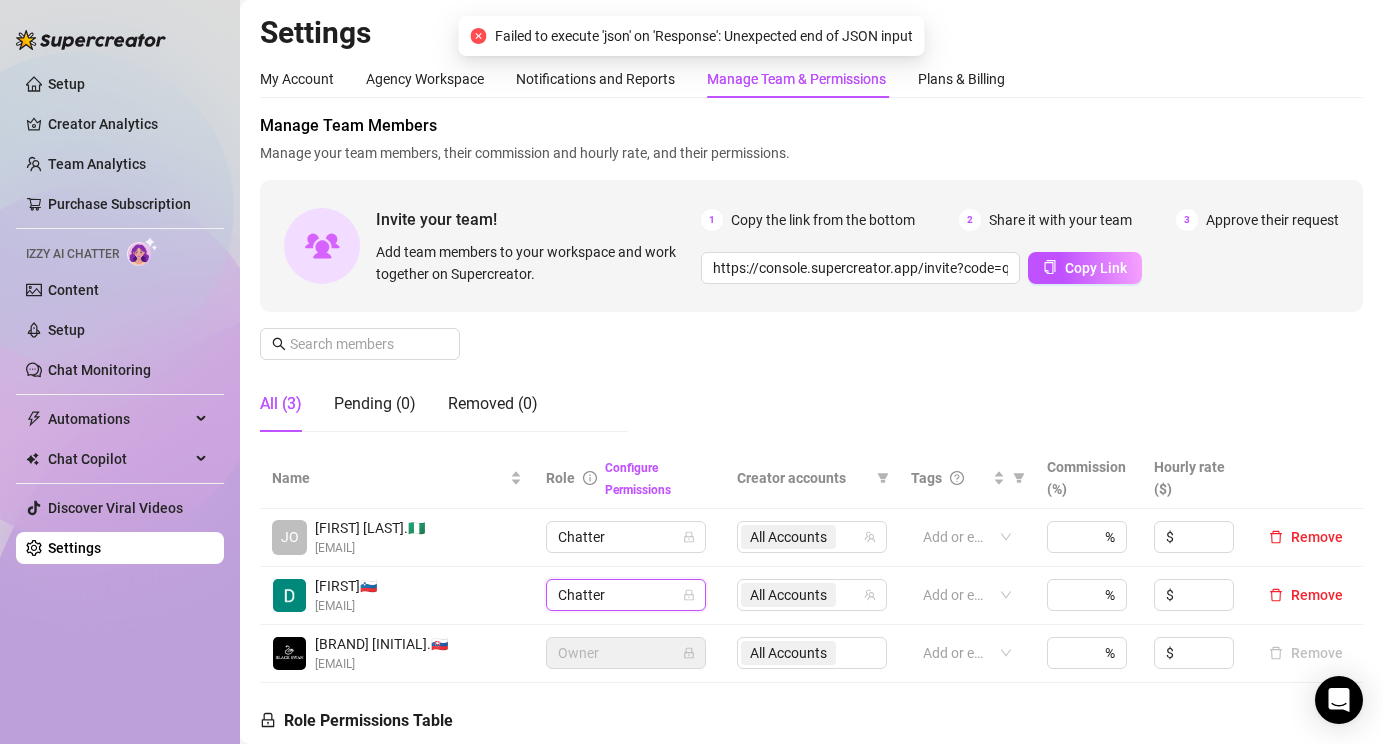 click on "Chatter" at bounding box center (626, 595) 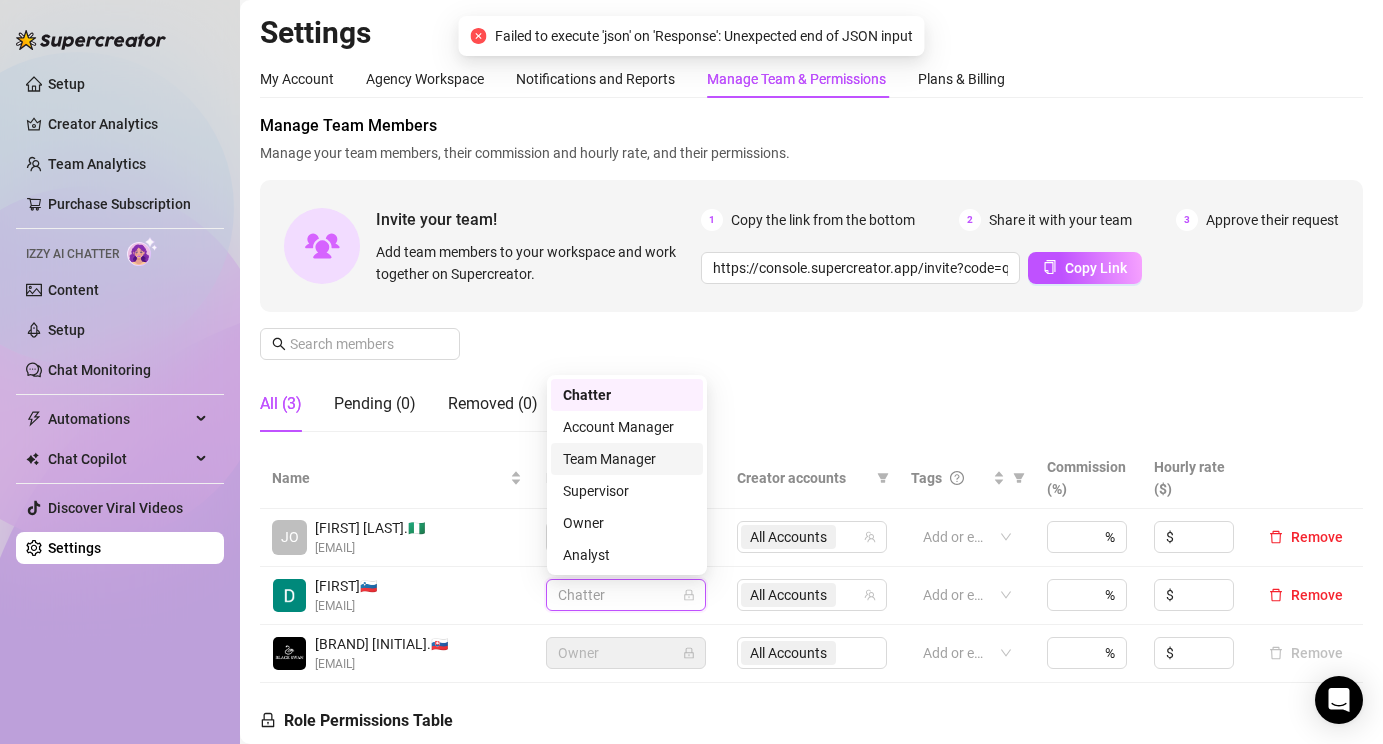 click on "Team Manager" at bounding box center (627, 459) 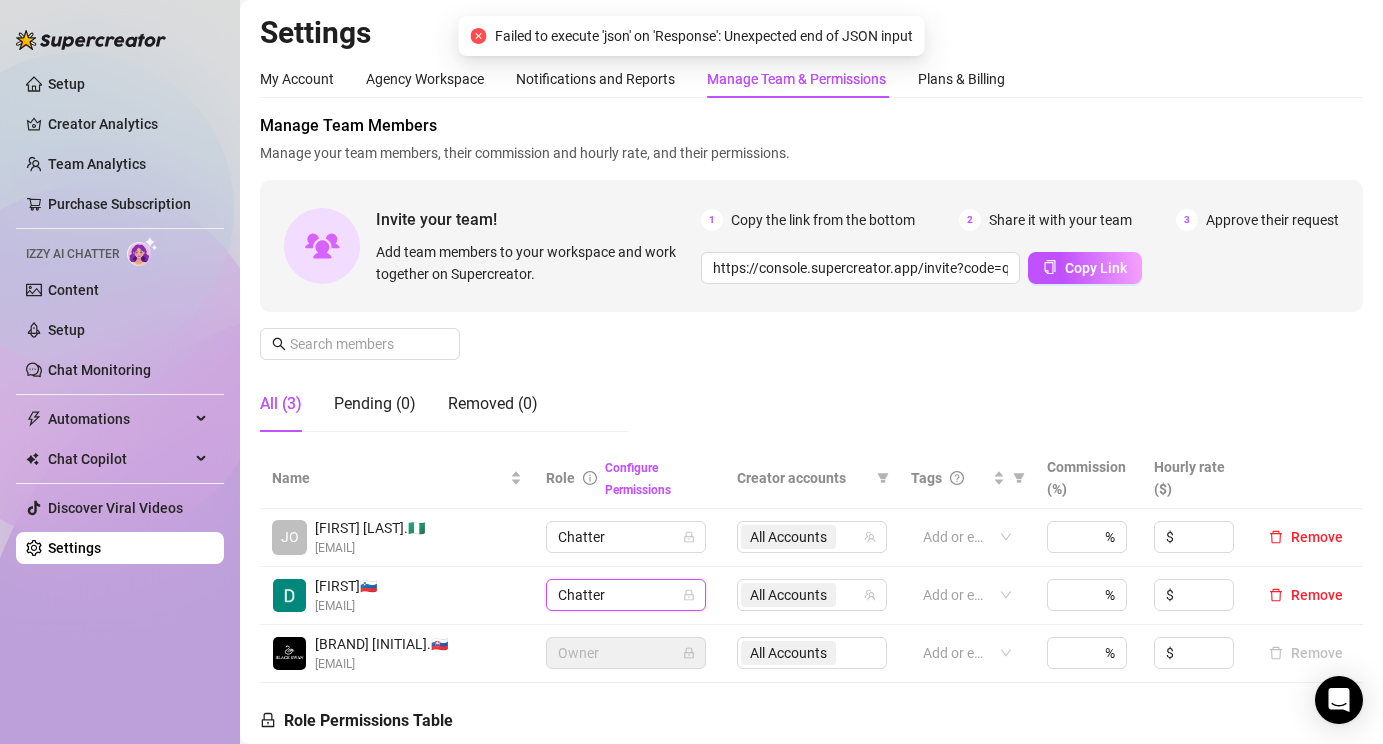 click on "Chatter" at bounding box center (626, 595) 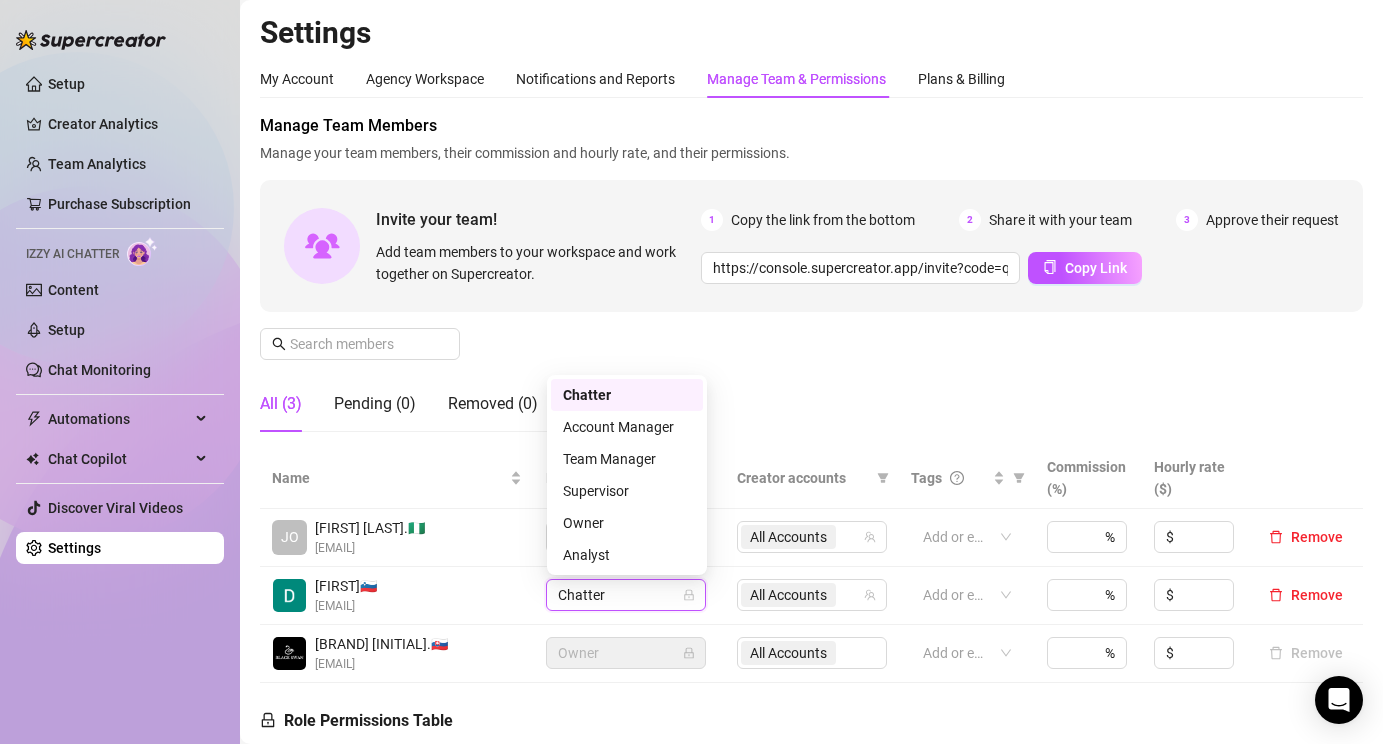 click on "Chatter" at bounding box center [626, 595] 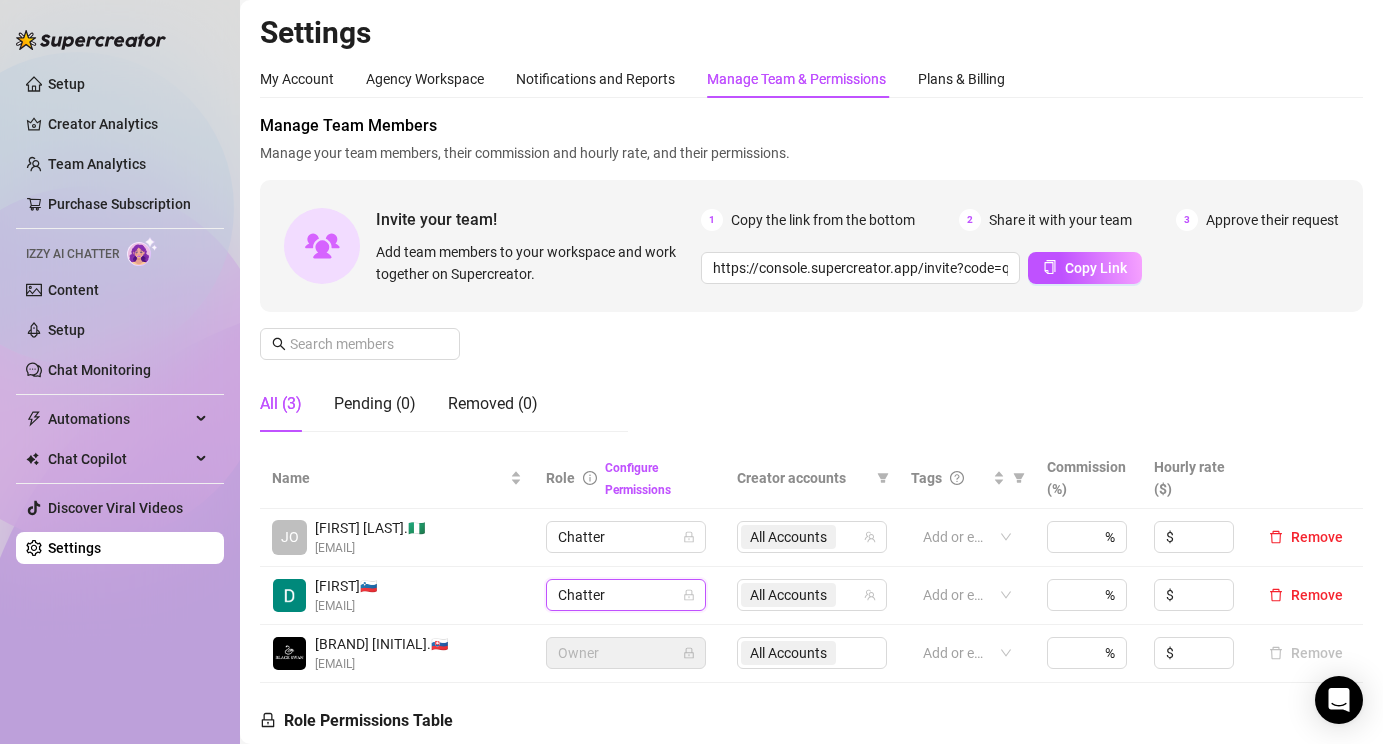 click on "Chatter" at bounding box center [626, 595] 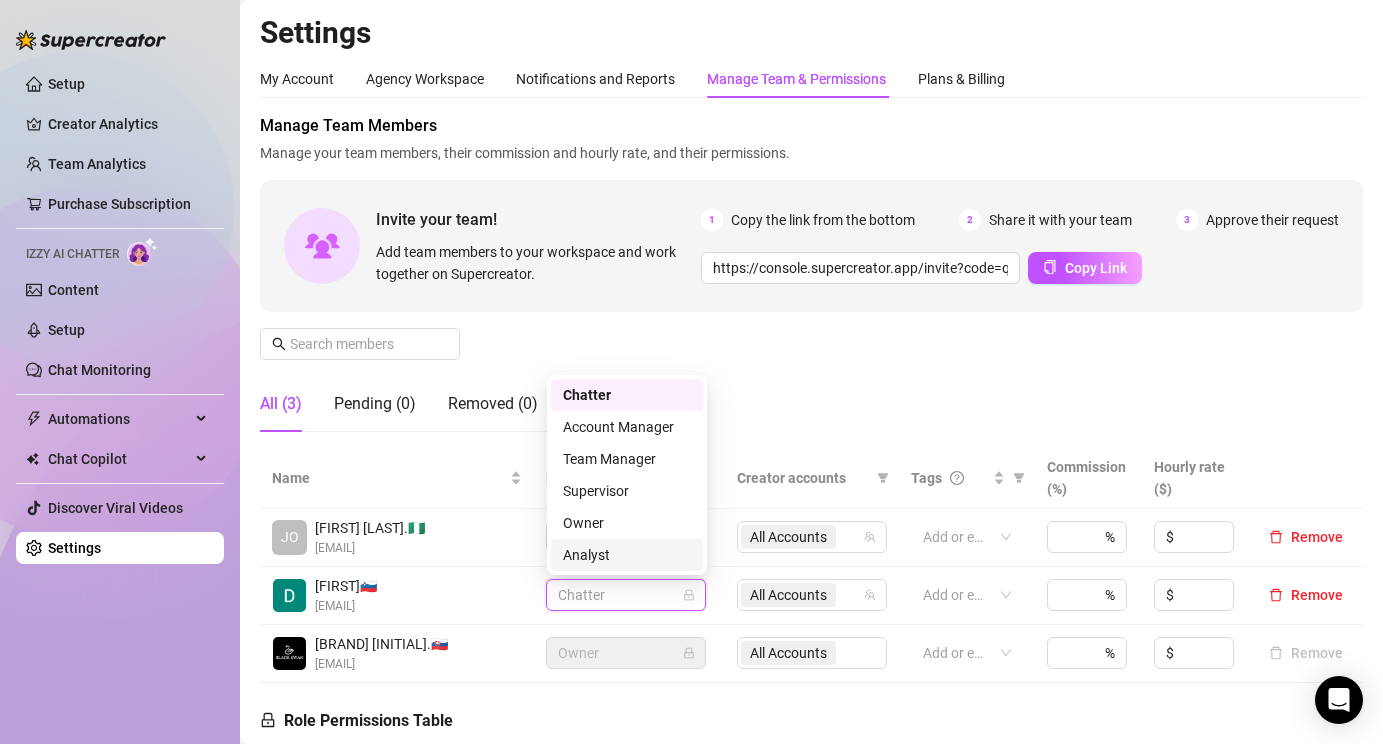 click on "Analyst" at bounding box center [627, 555] 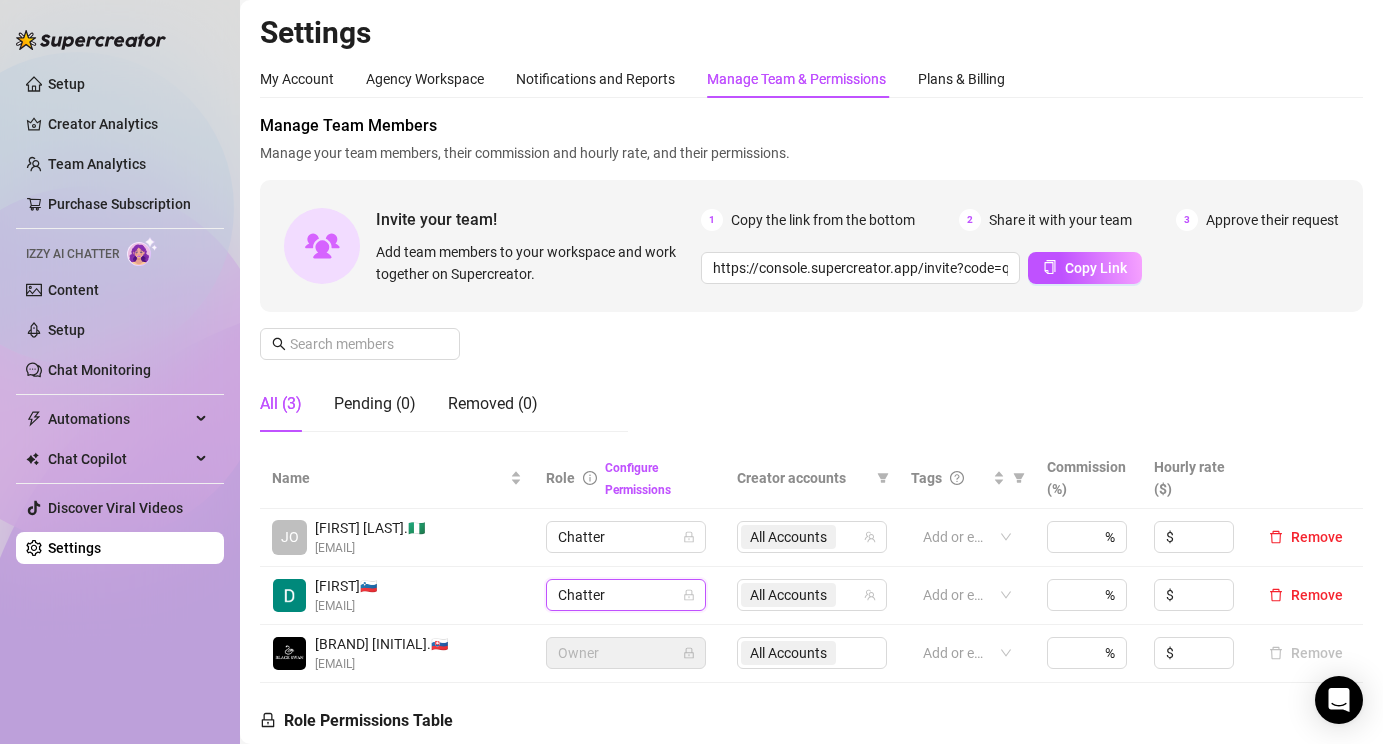 click on "Chatter" at bounding box center (626, 595) 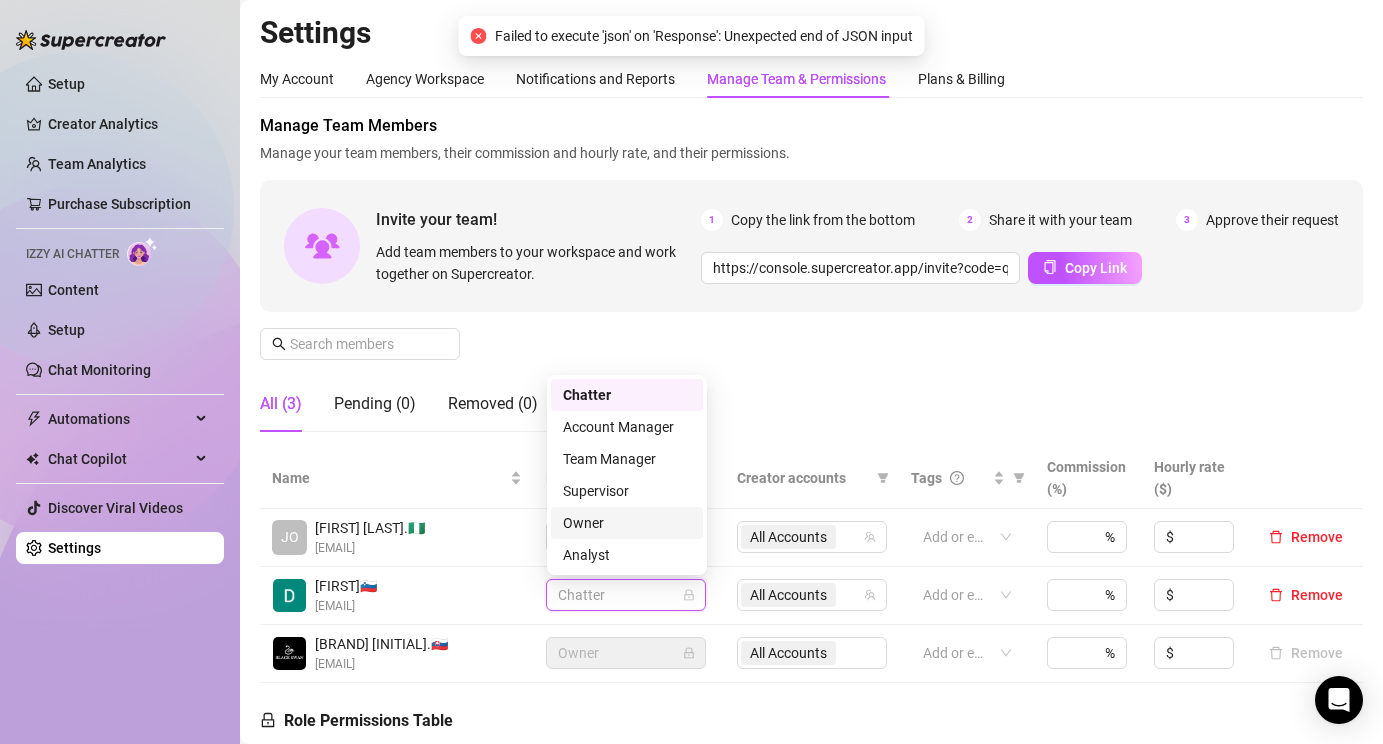 click on "Owner" at bounding box center (627, 523) 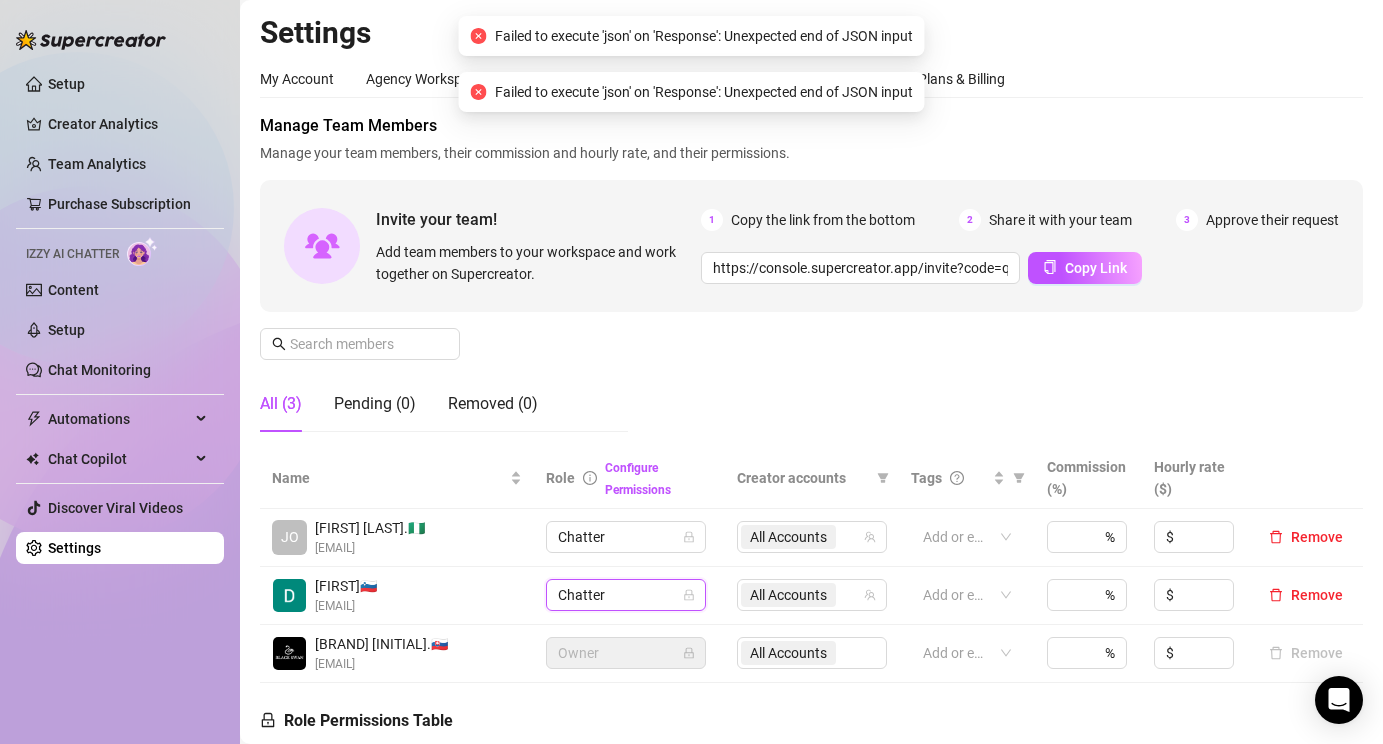 click 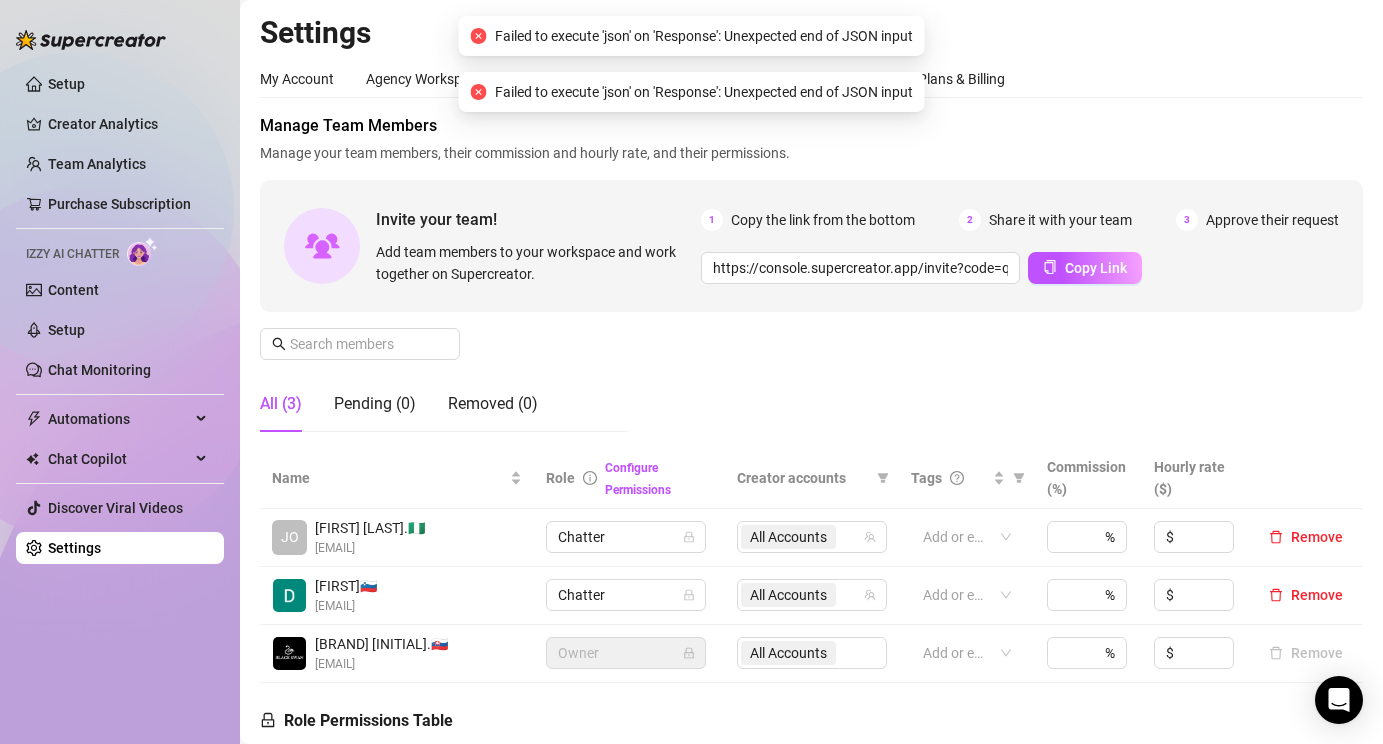 click 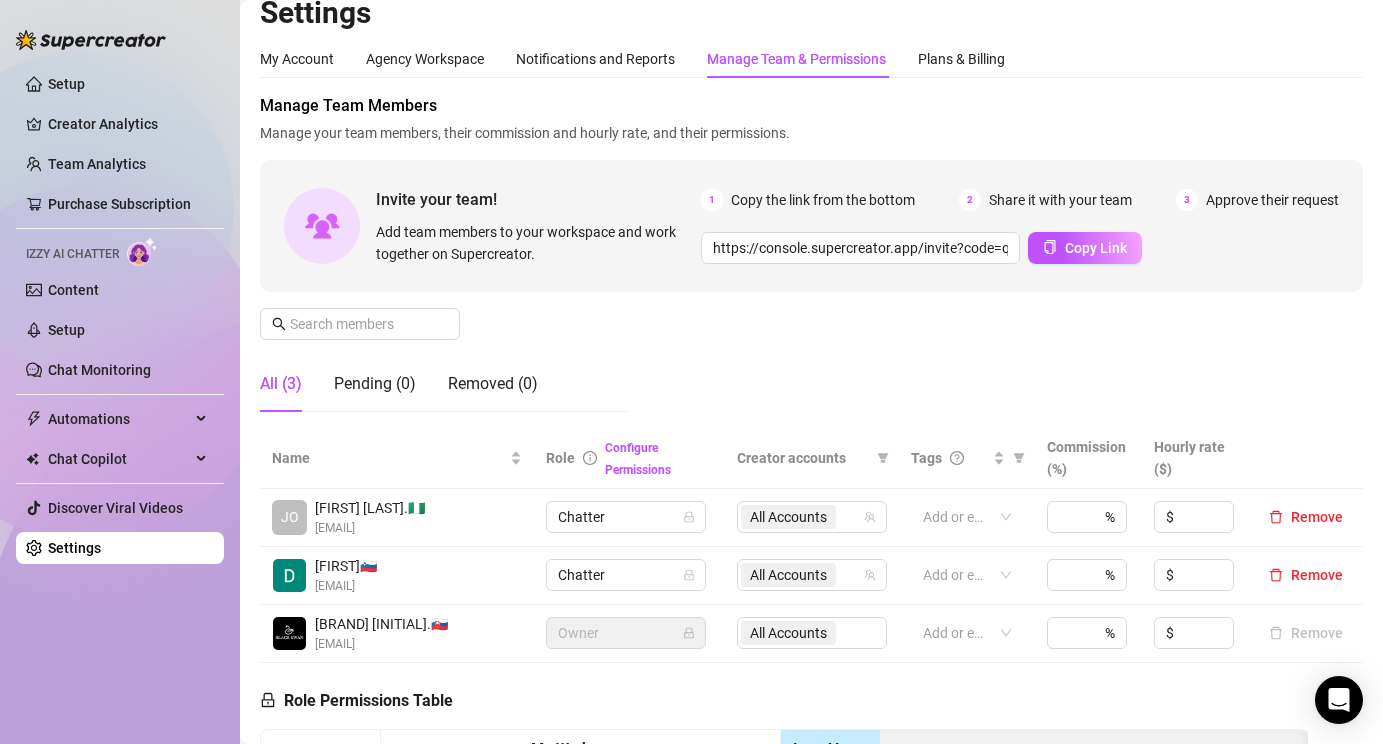 scroll, scrollTop: 0, scrollLeft: 0, axis: both 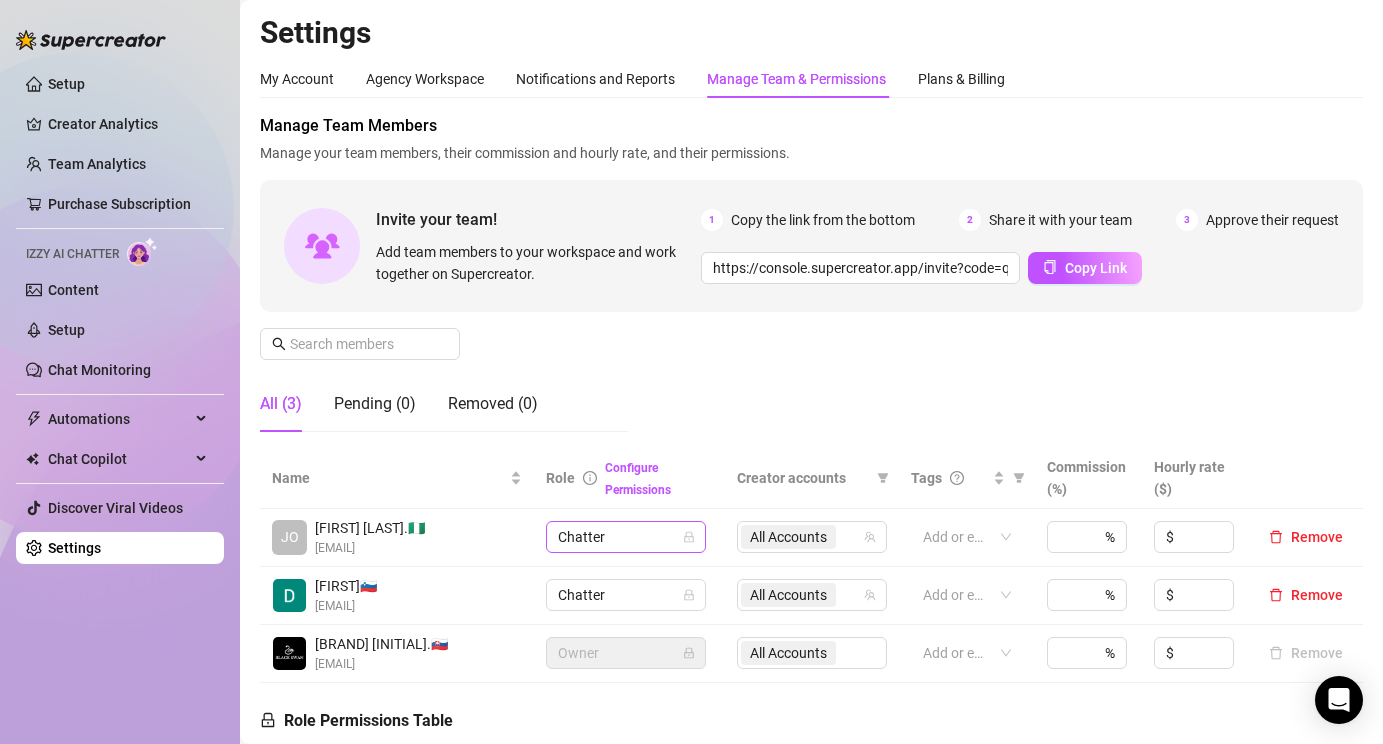 click on "Chatter" at bounding box center (626, 537) 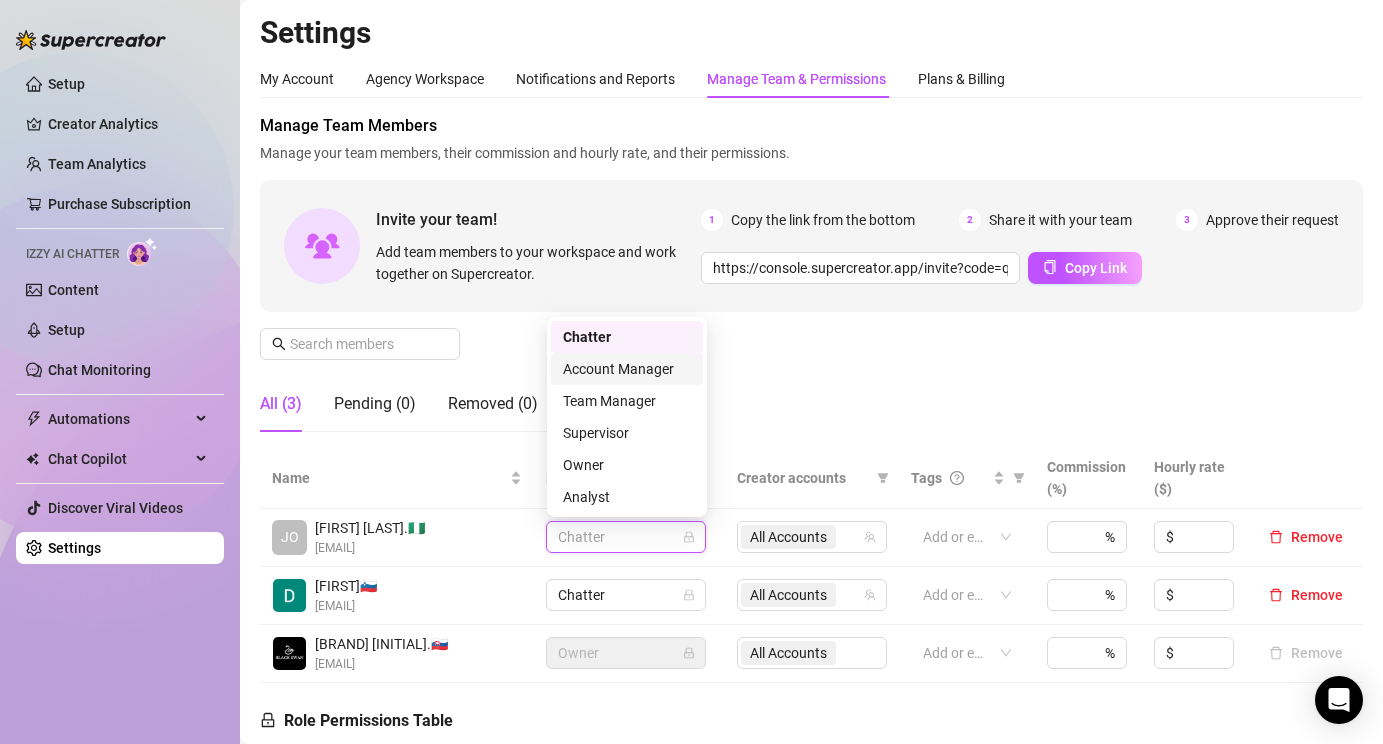 click on "Account Manager" at bounding box center (627, 369) 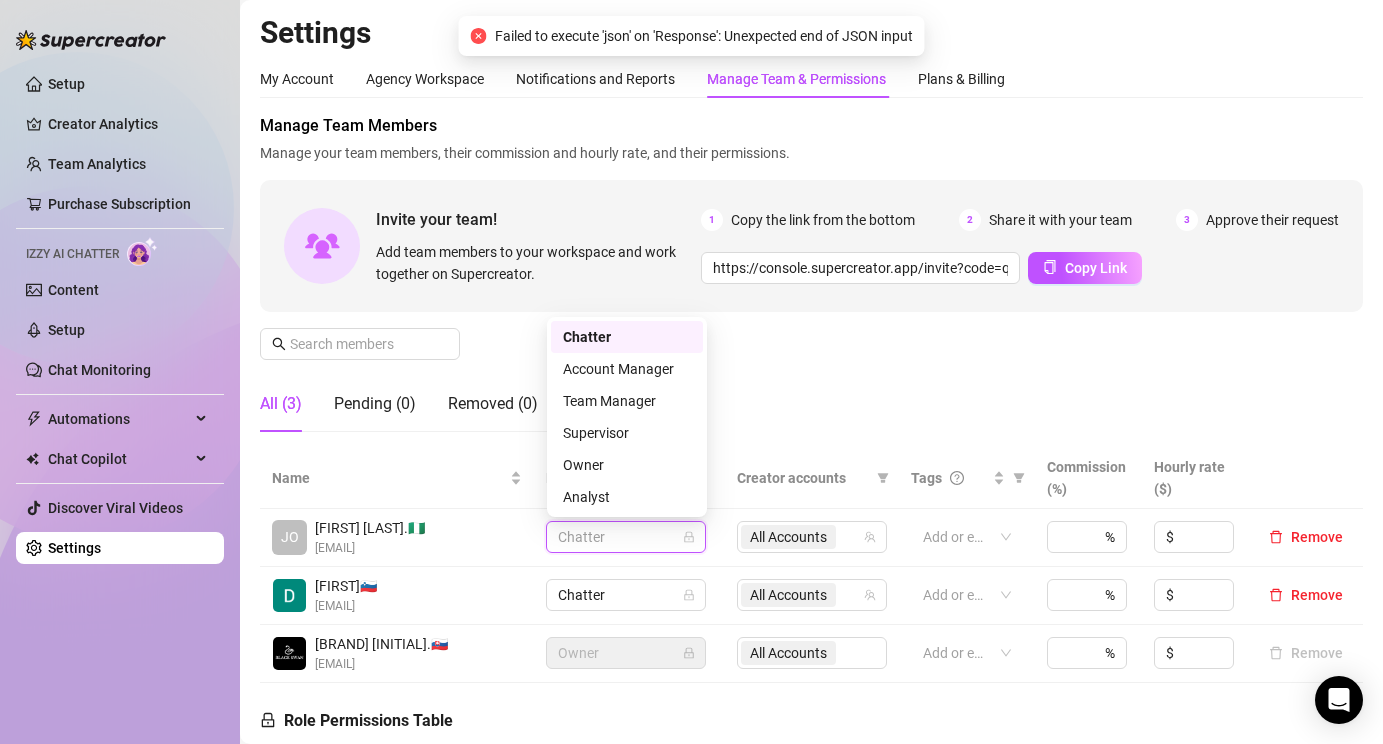 click on "Chatter" at bounding box center (626, 537) 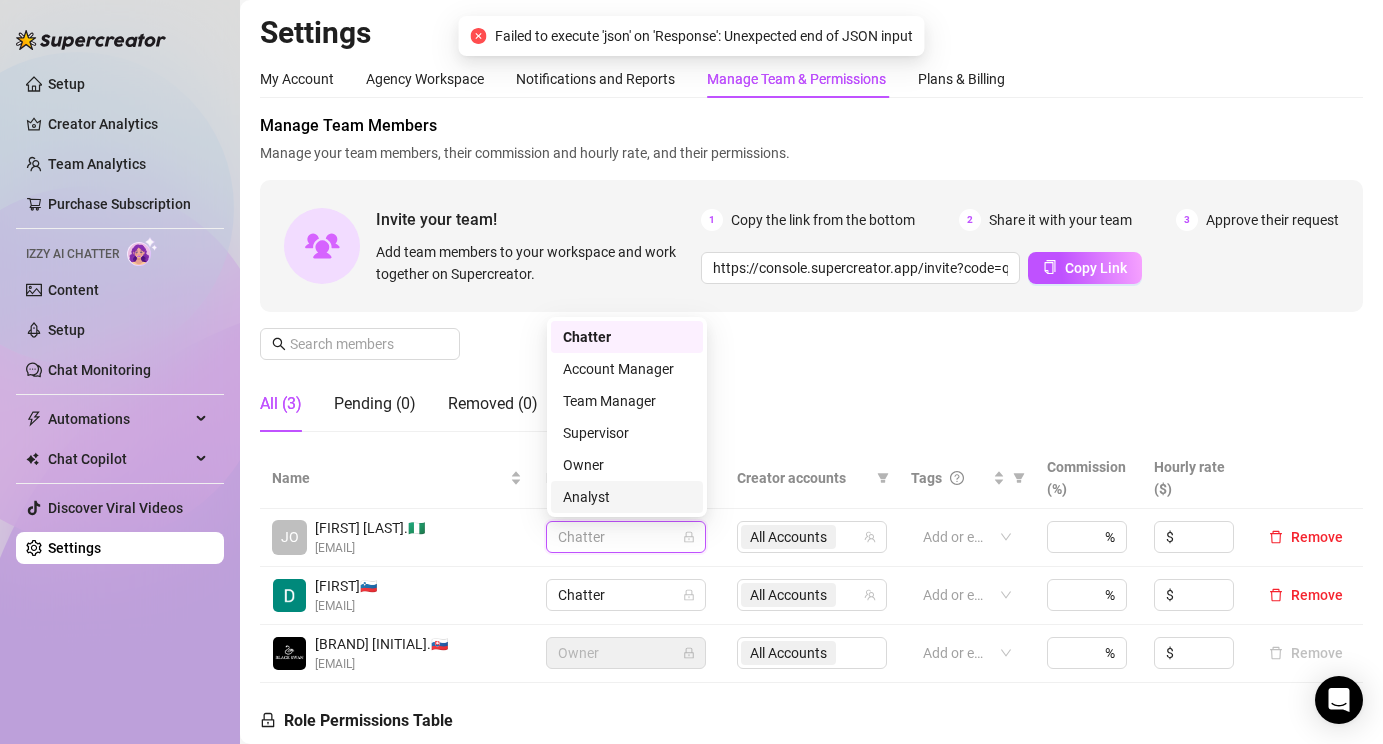 click on "Analyst" at bounding box center [627, 497] 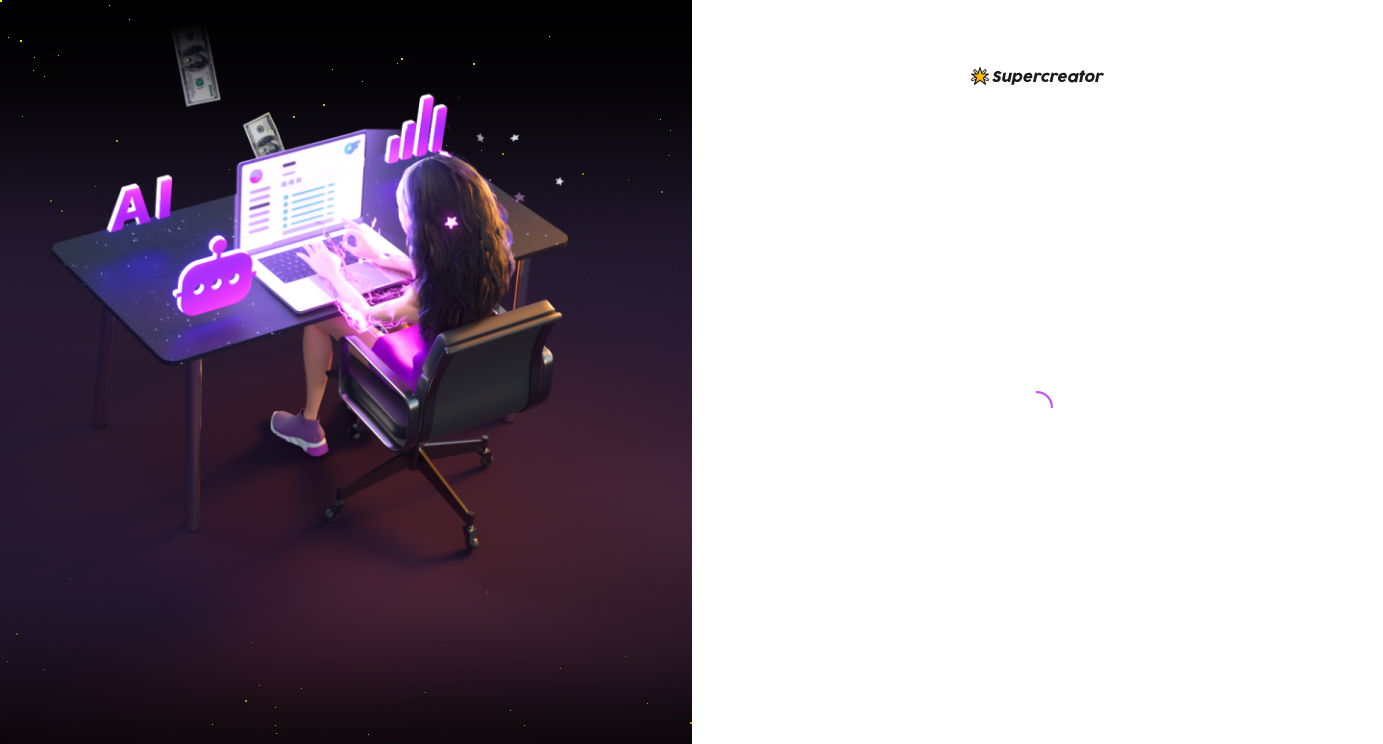 scroll, scrollTop: 0, scrollLeft: 0, axis: both 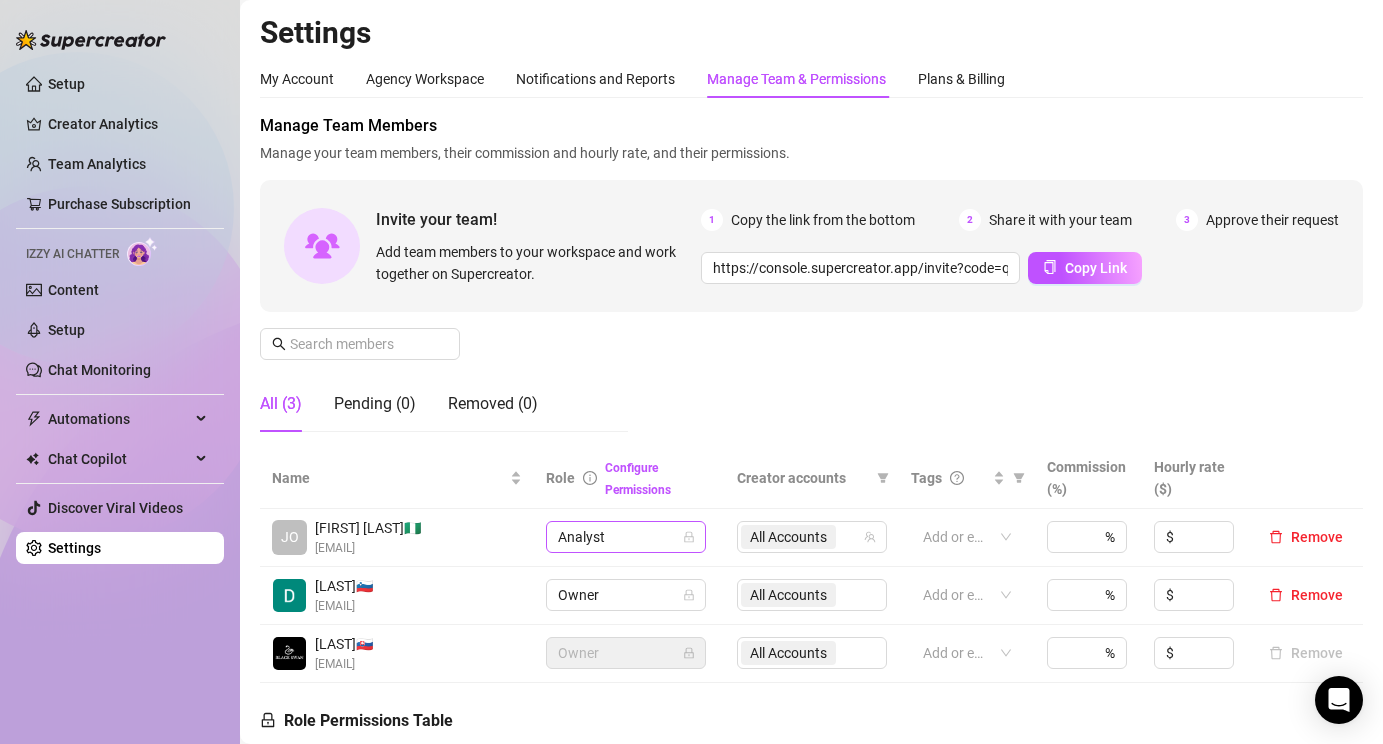 click on "Analyst" at bounding box center (626, 537) 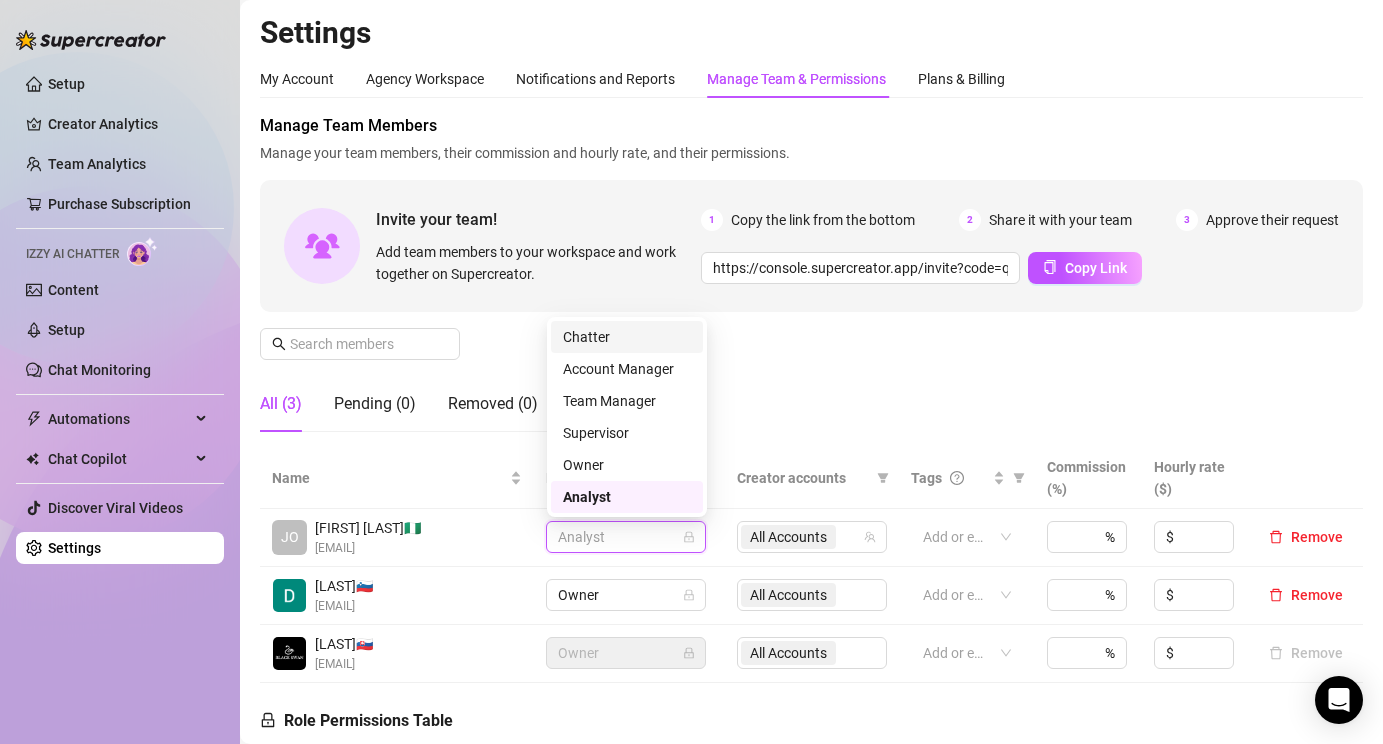 click on "Chatter" at bounding box center [627, 337] 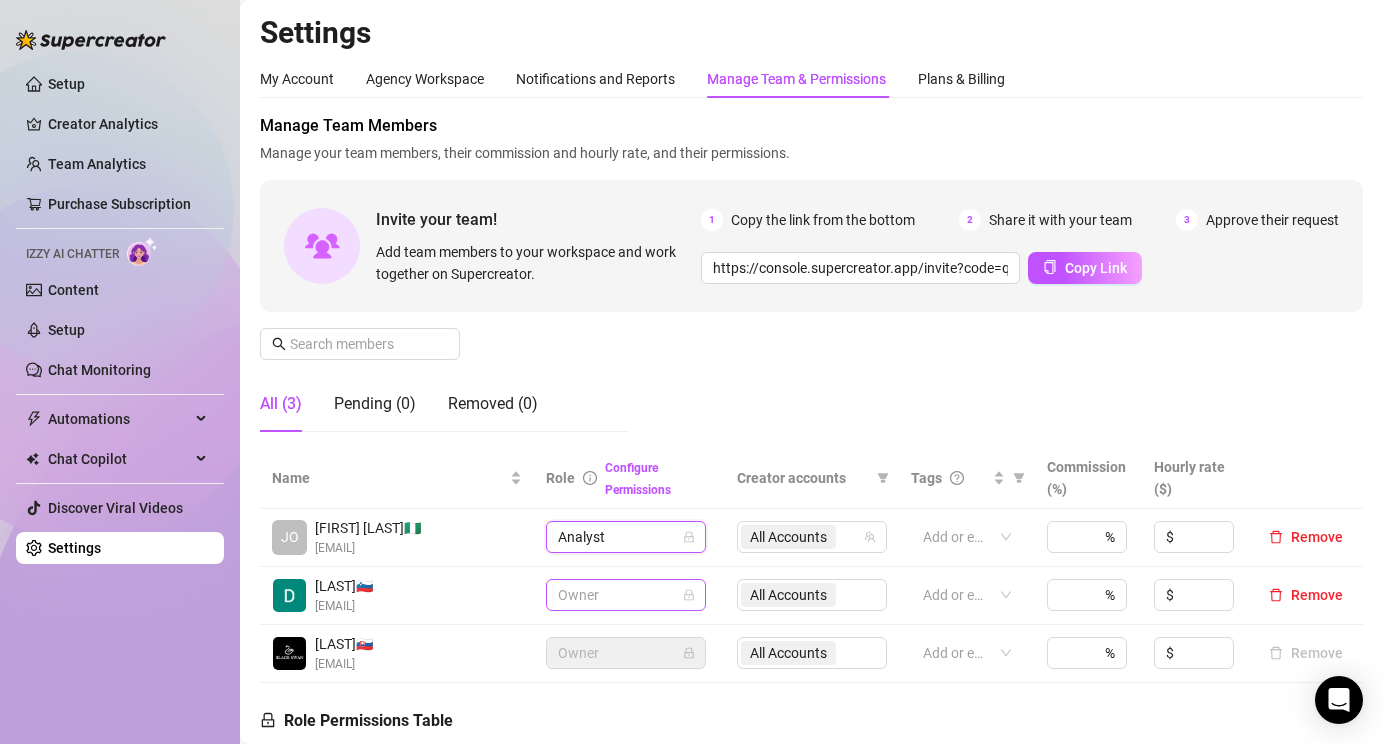 click on "Owner" at bounding box center [626, 595] 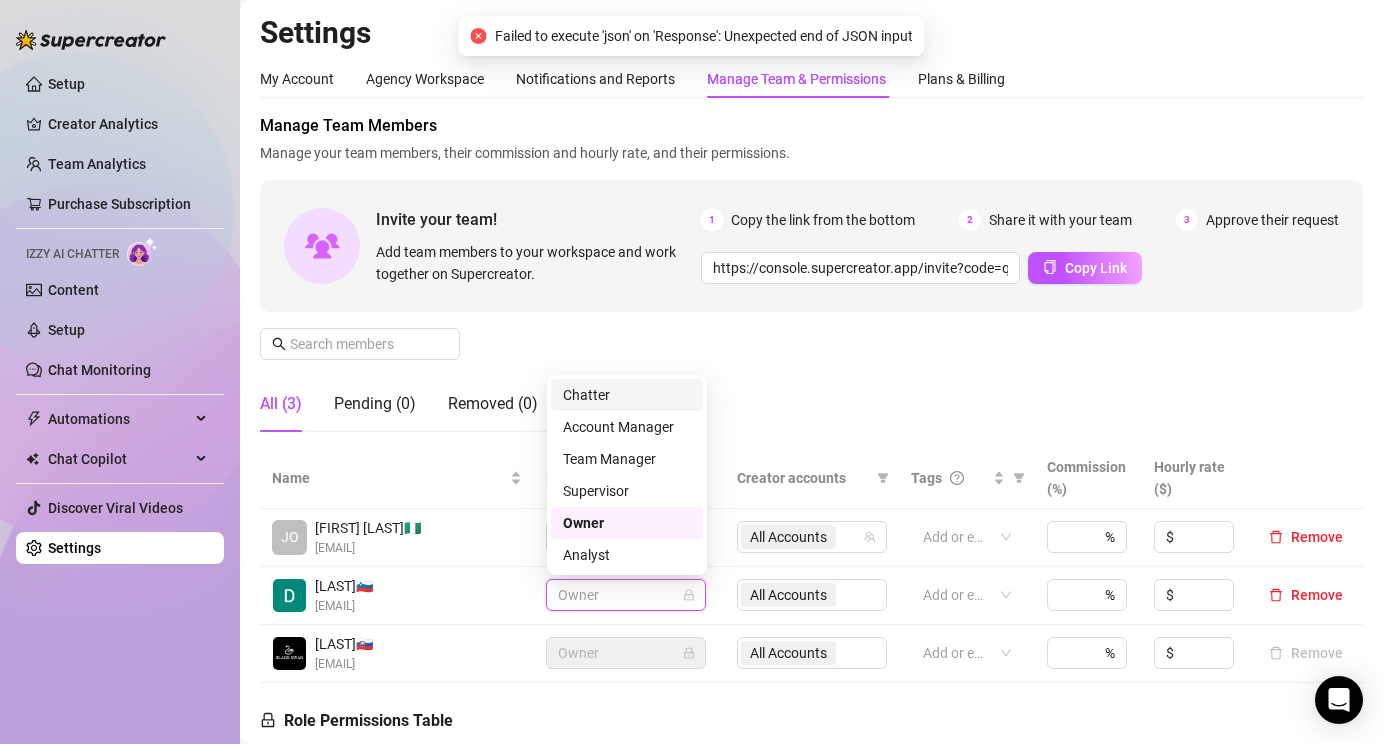 click on "Chatter" at bounding box center [627, 395] 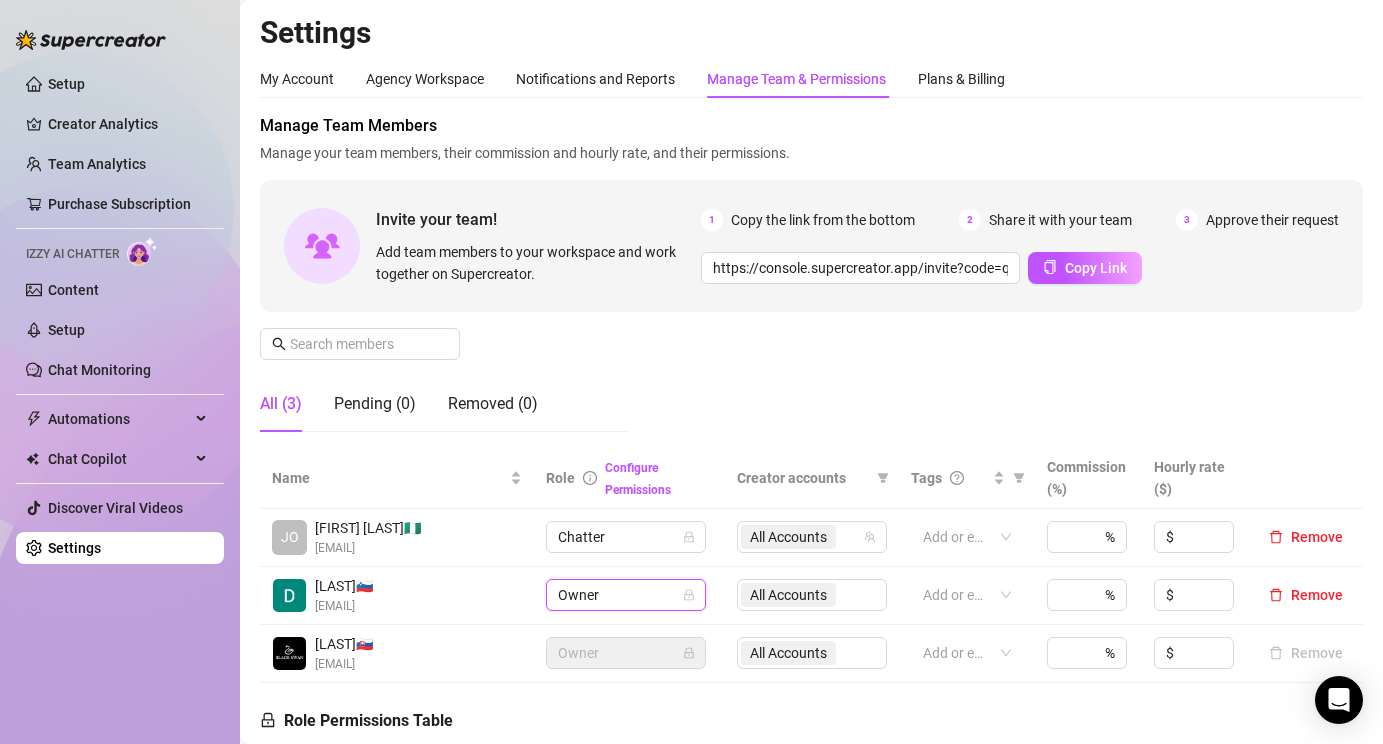 click on "Owner" at bounding box center (626, 595) 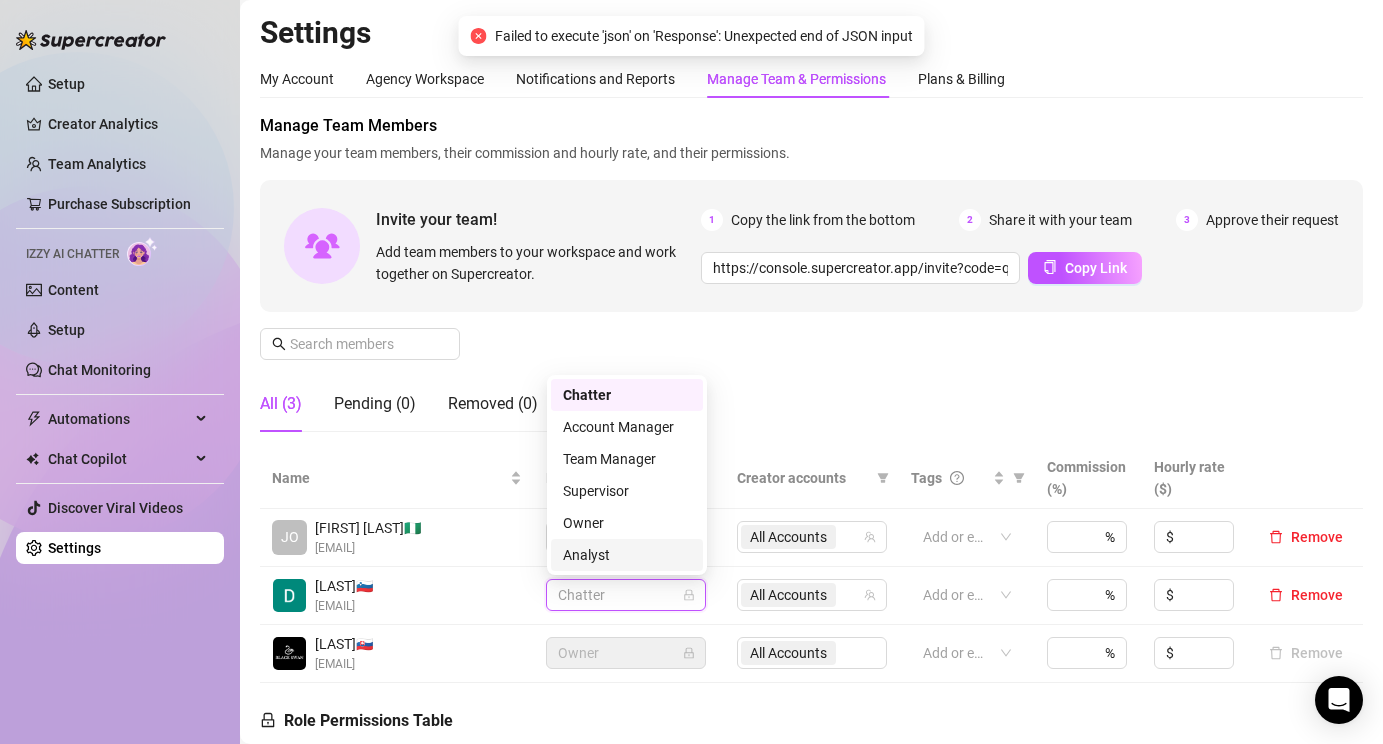 click on "Analyst" at bounding box center [627, 555] 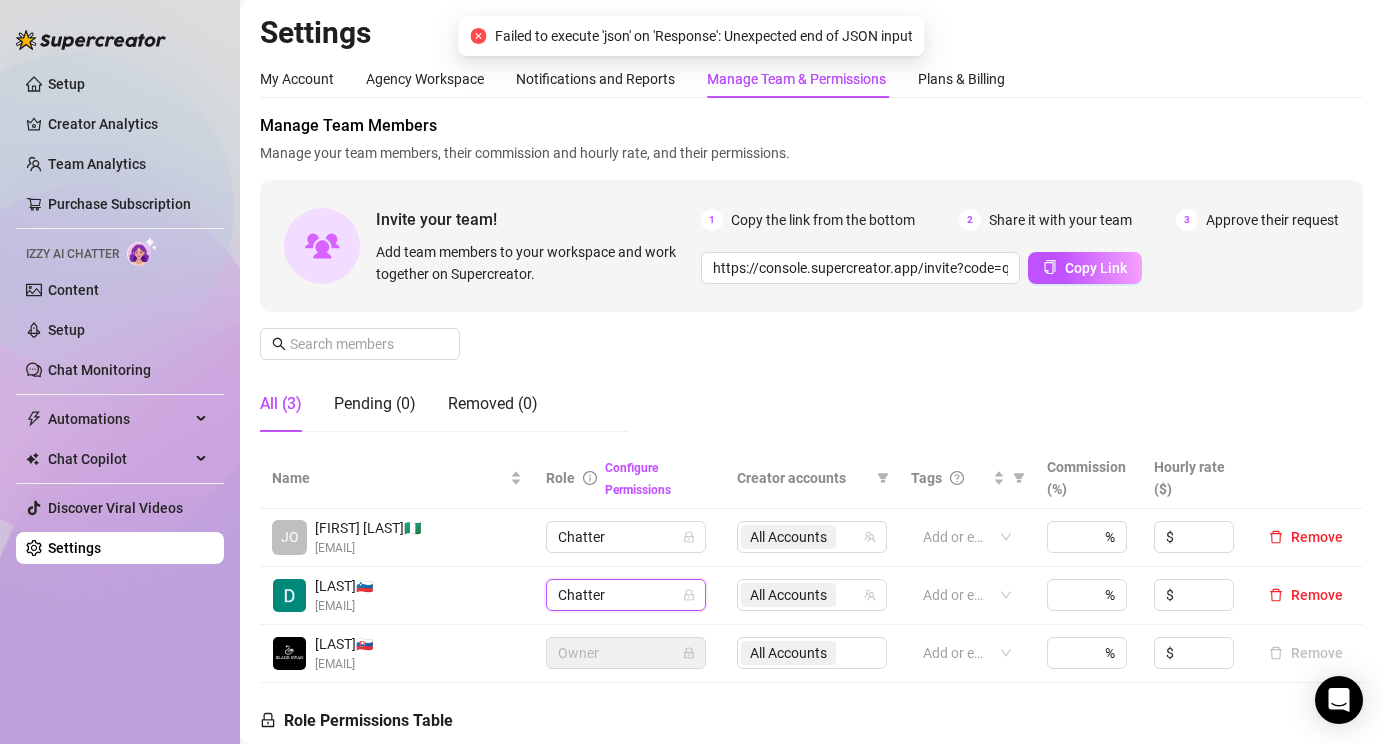 click on "Chatter" at bounding box center (626, 595) 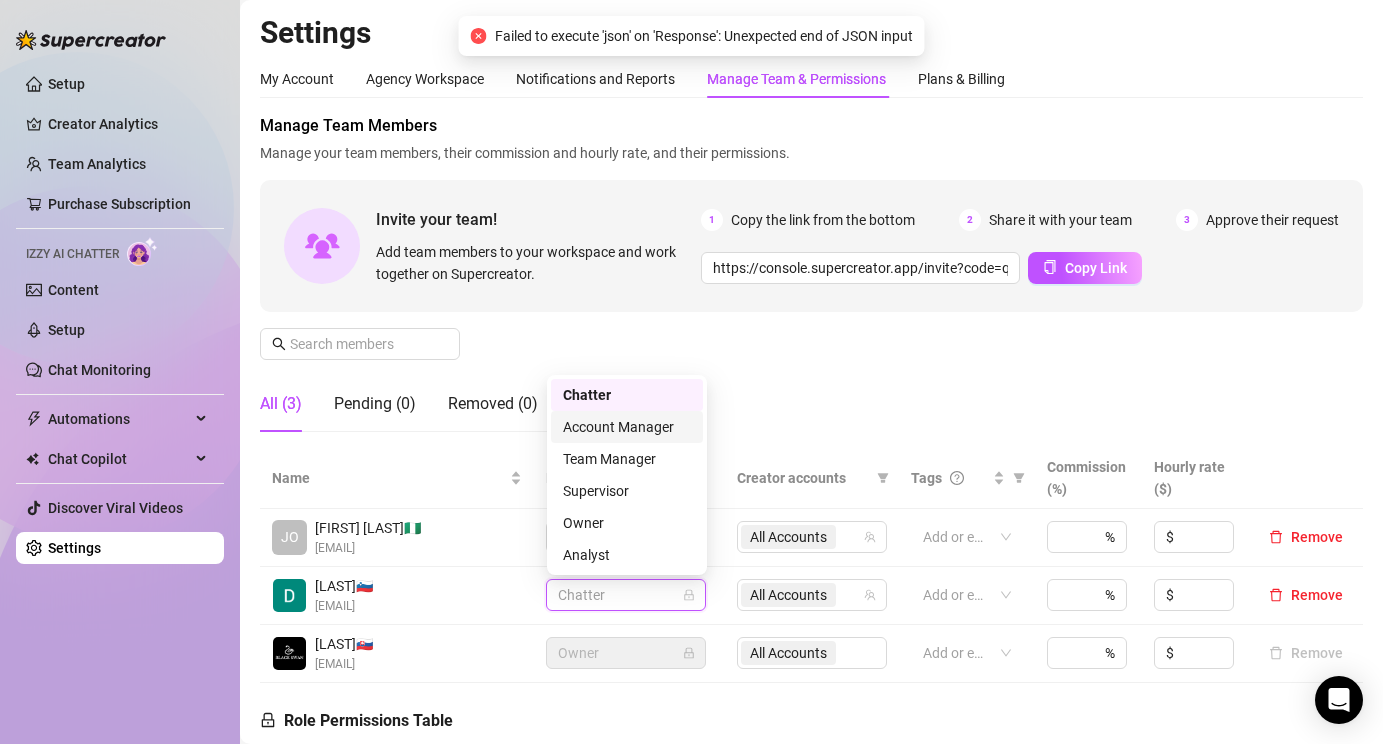 click on "Account Manager" at bounding box center (627, 427) 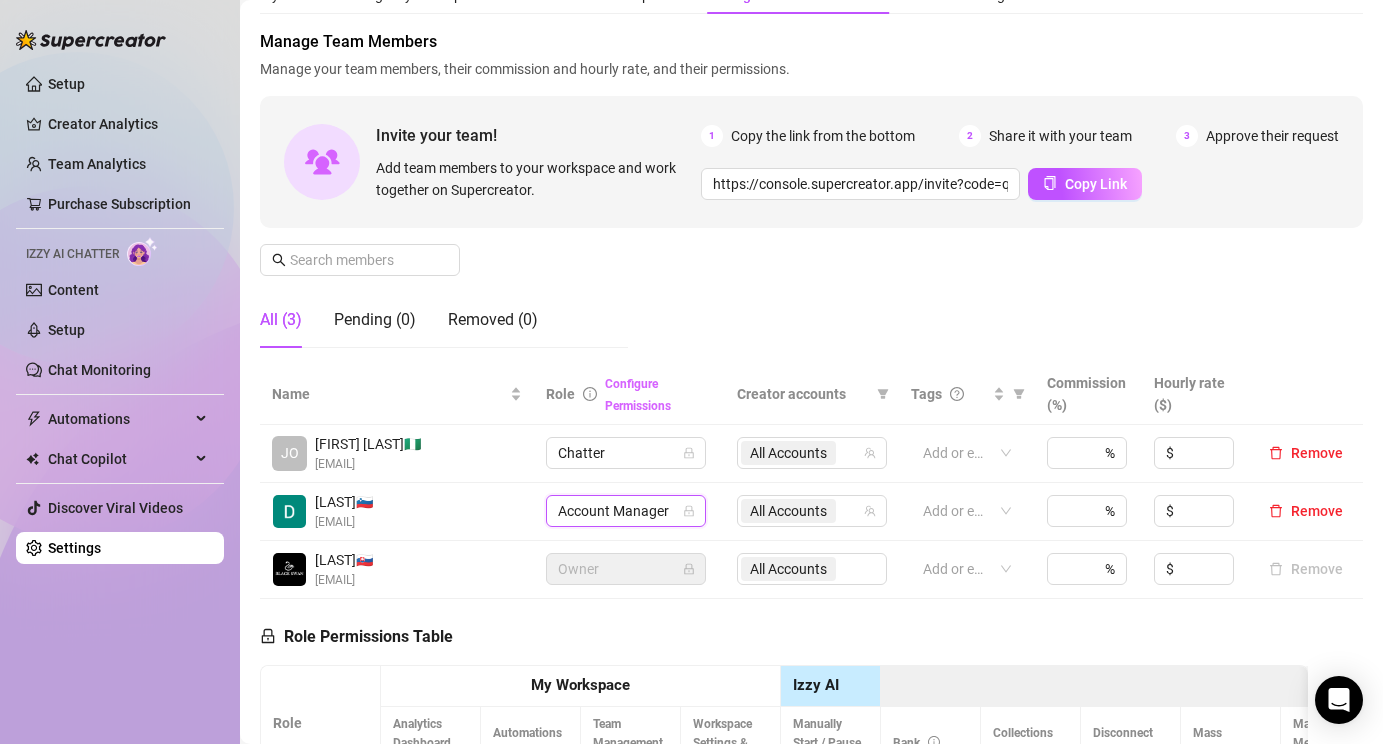 click on "Configure Permissions" at bounding box center [638, 395] 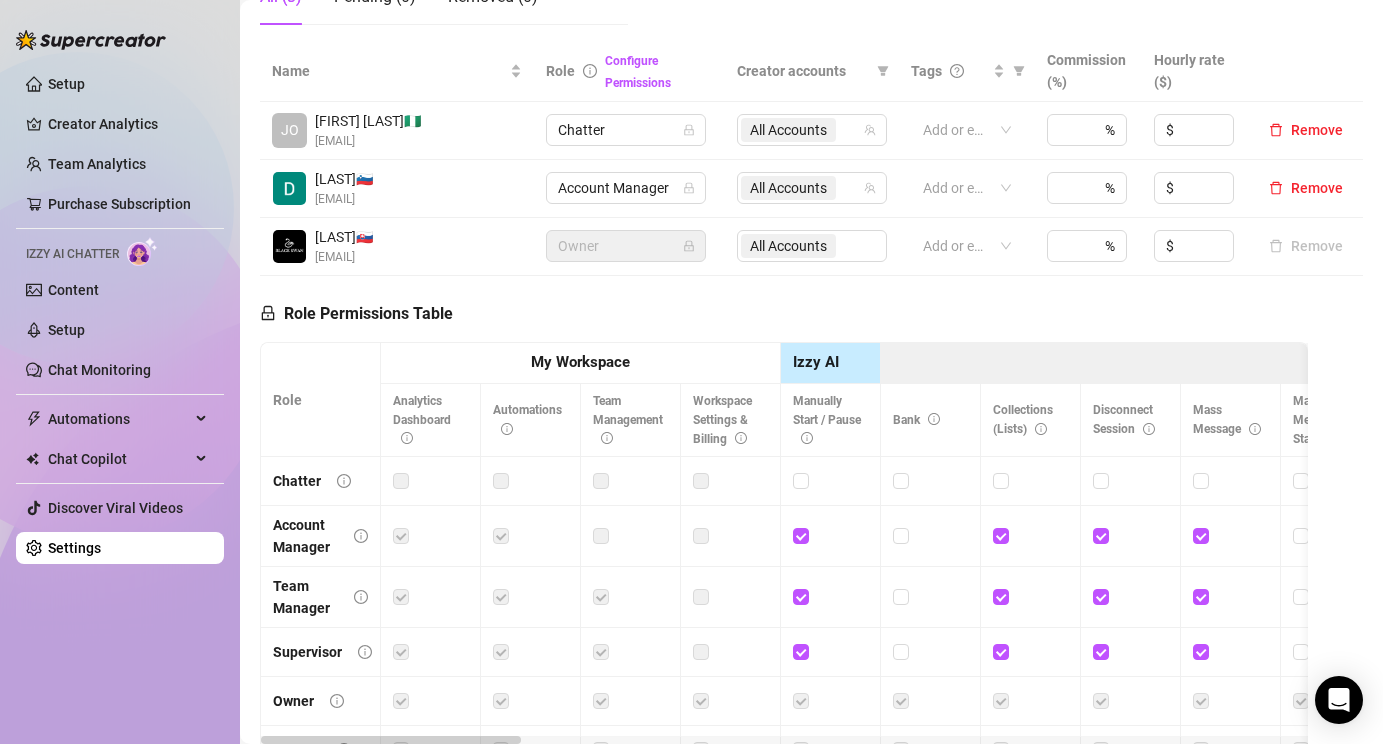 scroll, scrollTop: 278, scrollLeft: 0, axis: vertical 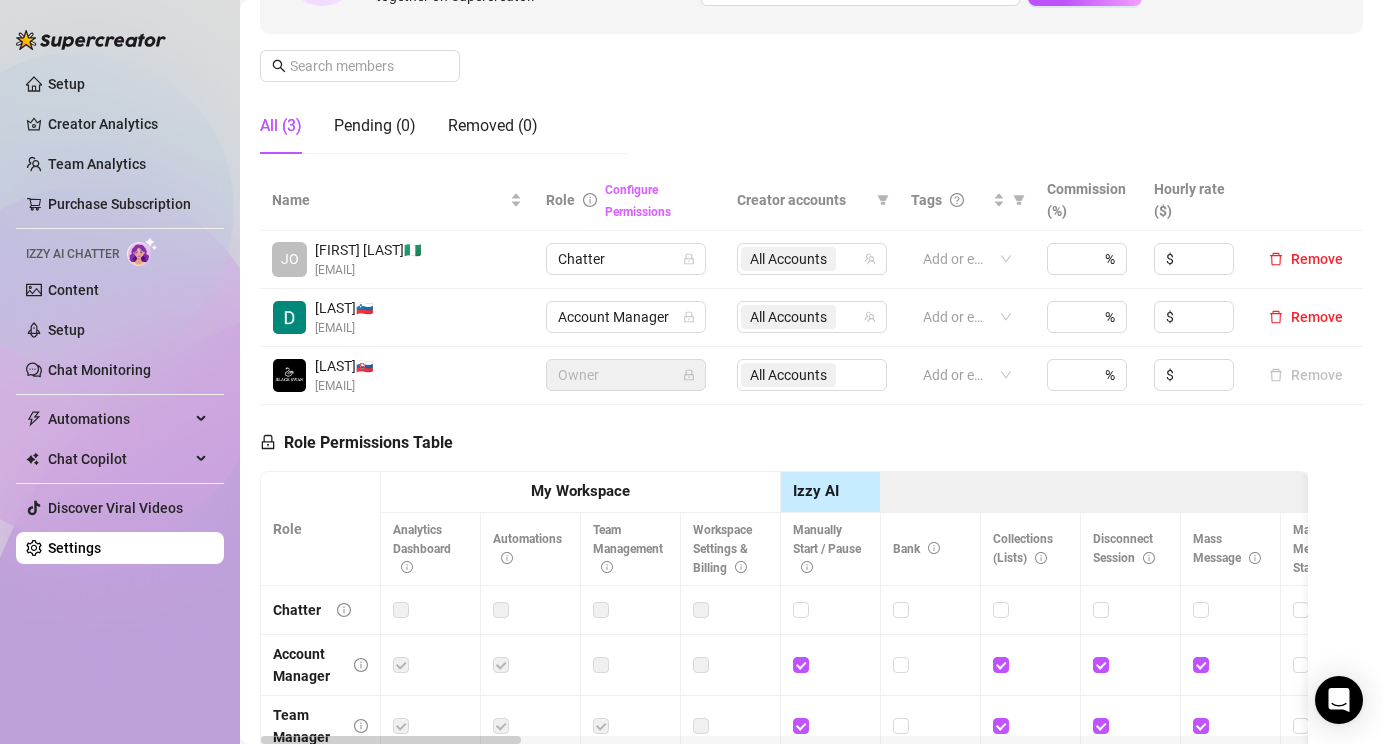 click on "Configure Permissions" at bounding box center [638, 201] 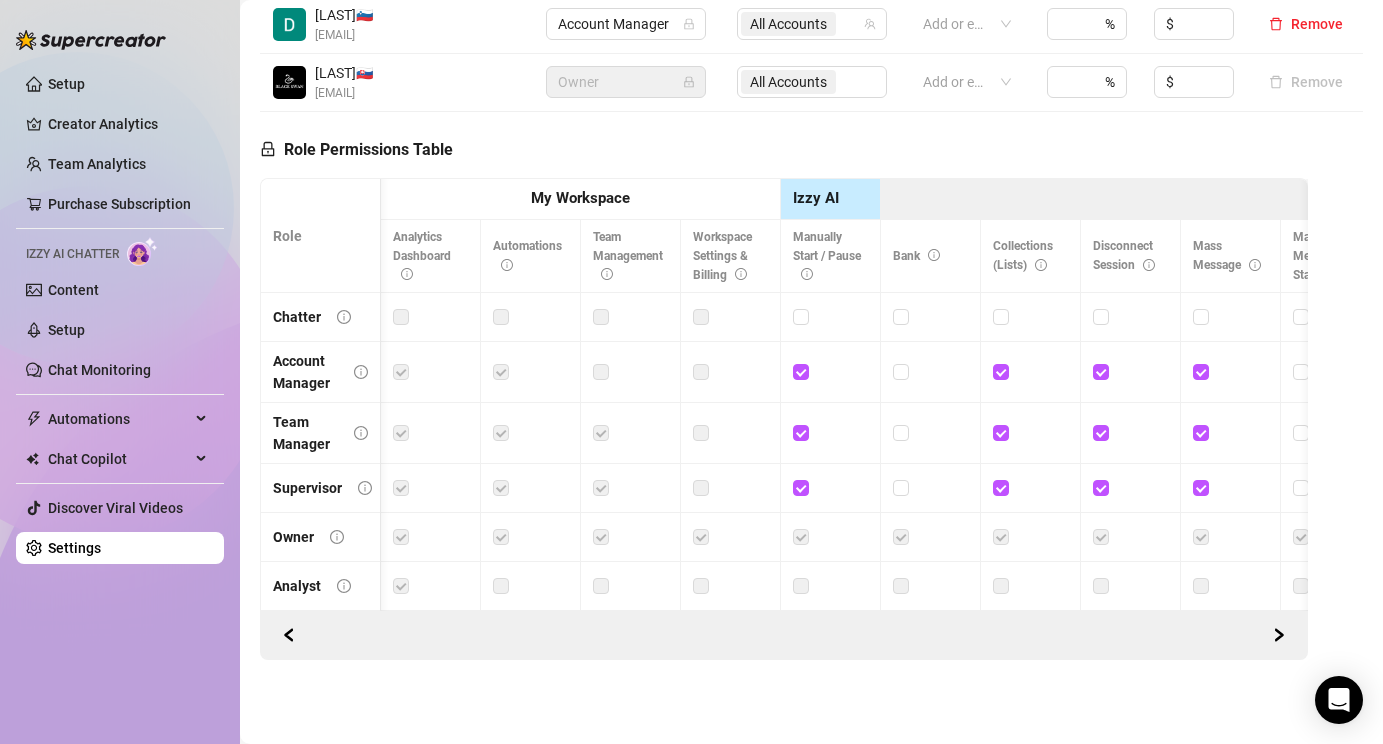 scroll, scrollTop: 122, scrollLeft: 0, axis: vertical 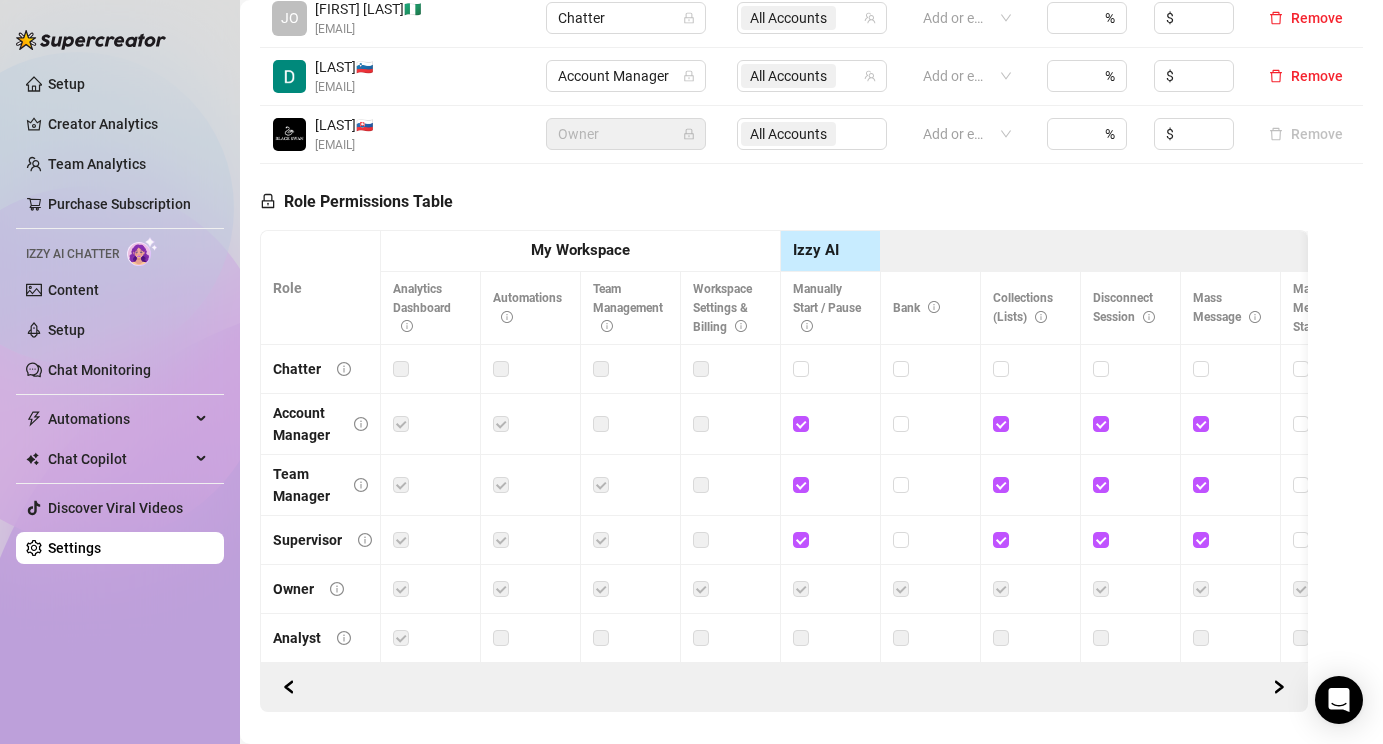 click at bounding box center (701, 424) 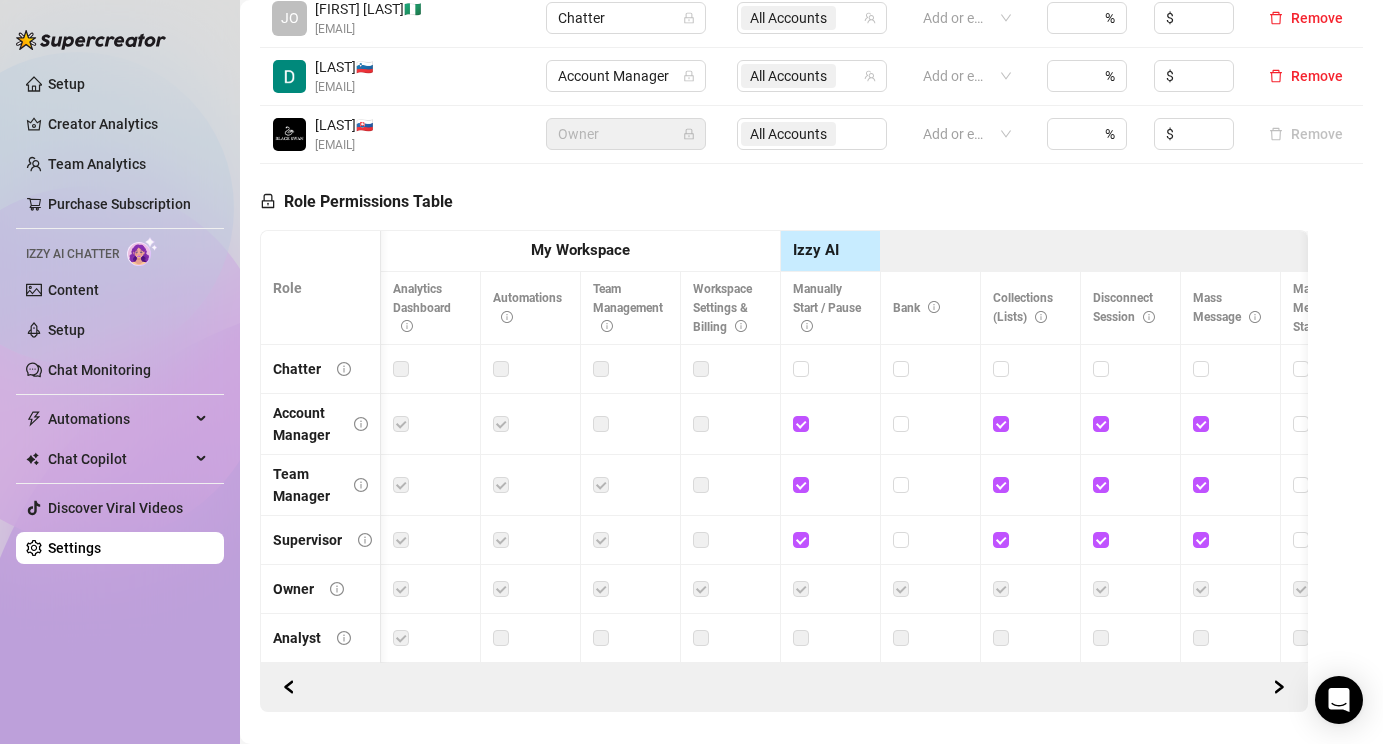 scroll, scrollTop: 0, scrollLeft: 67, axis: horizontal 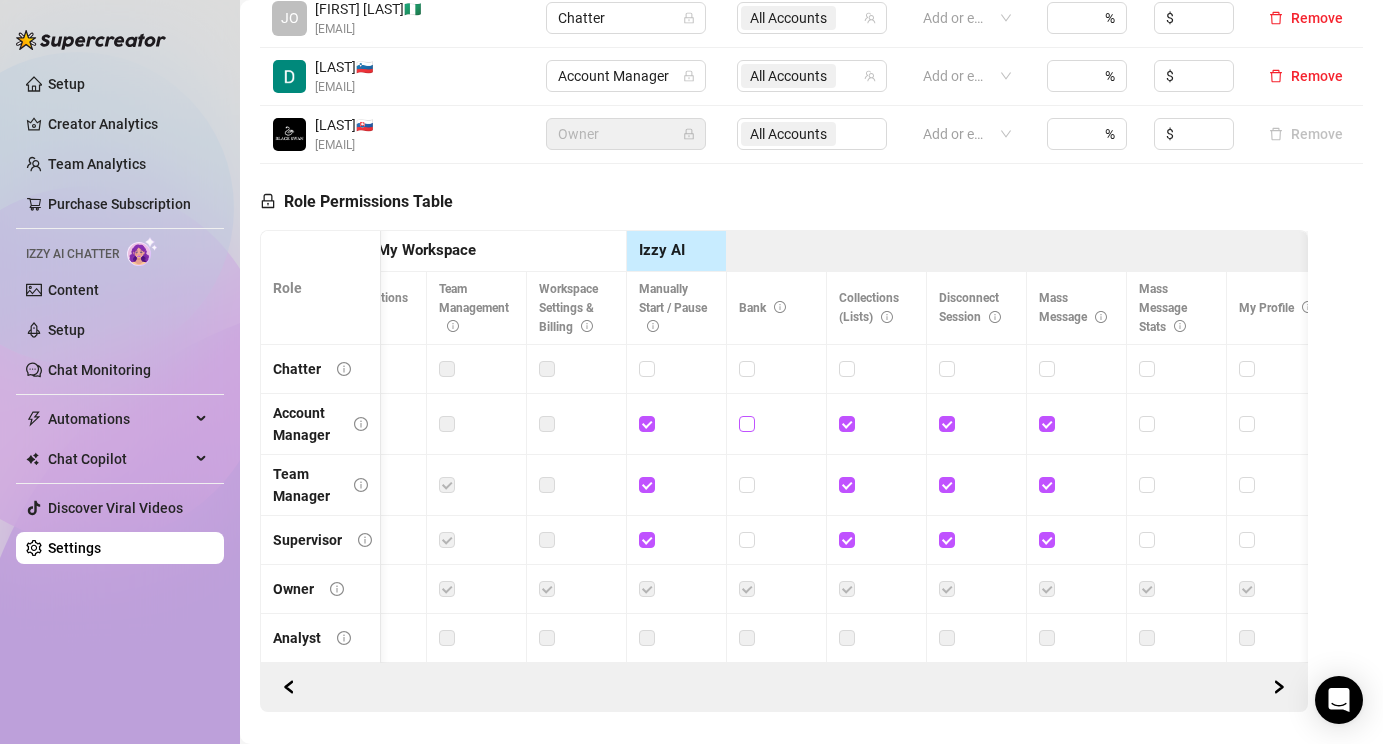 click at bounding box center (746, 423) 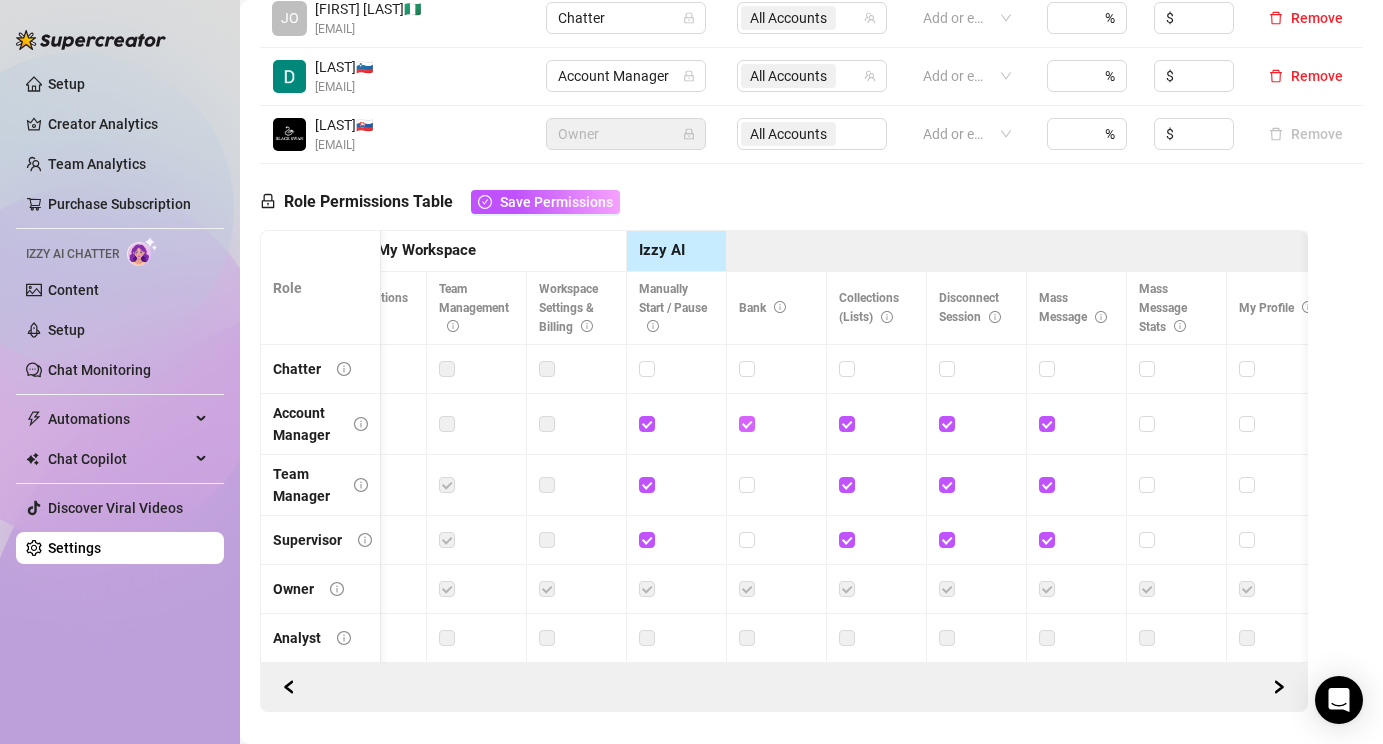 scroll, scrollTop: 0, scrollLeft: 217, axis: horizontal 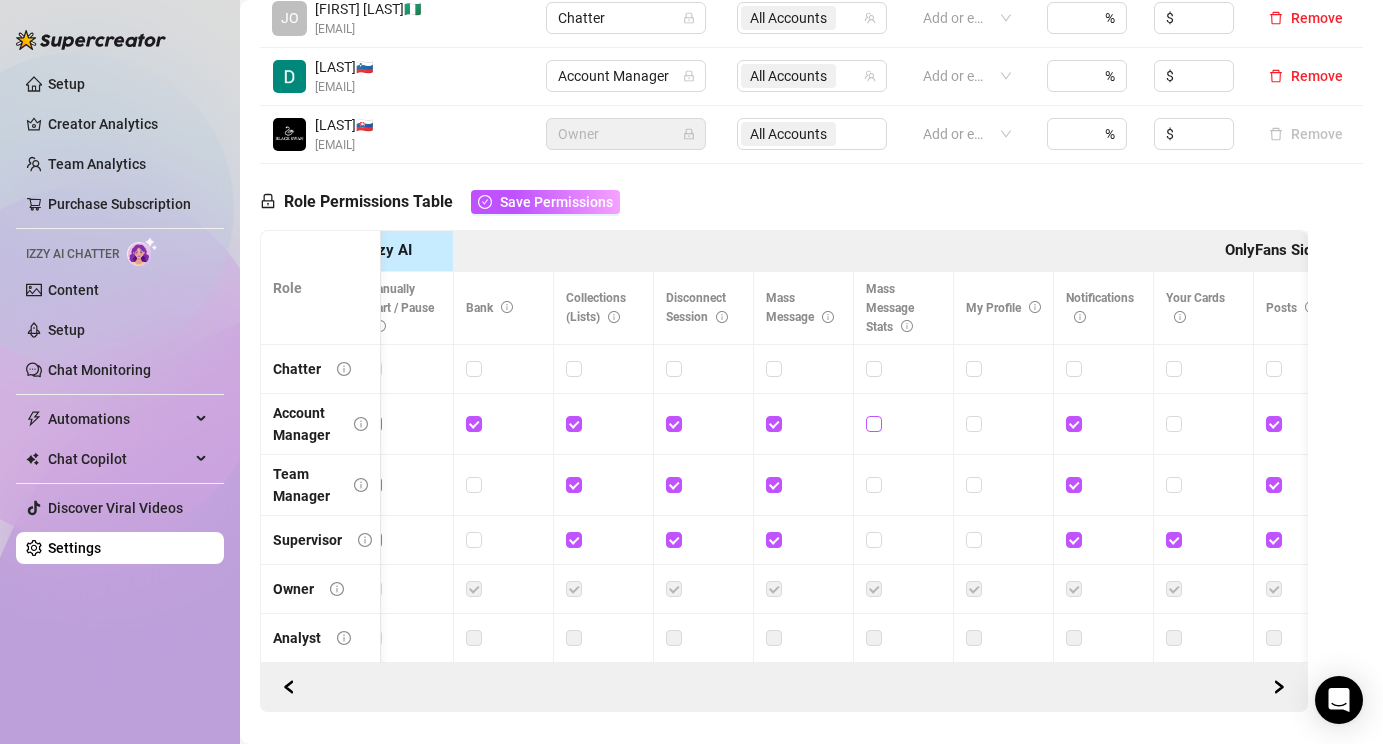 click at bounding box center (873, 423) 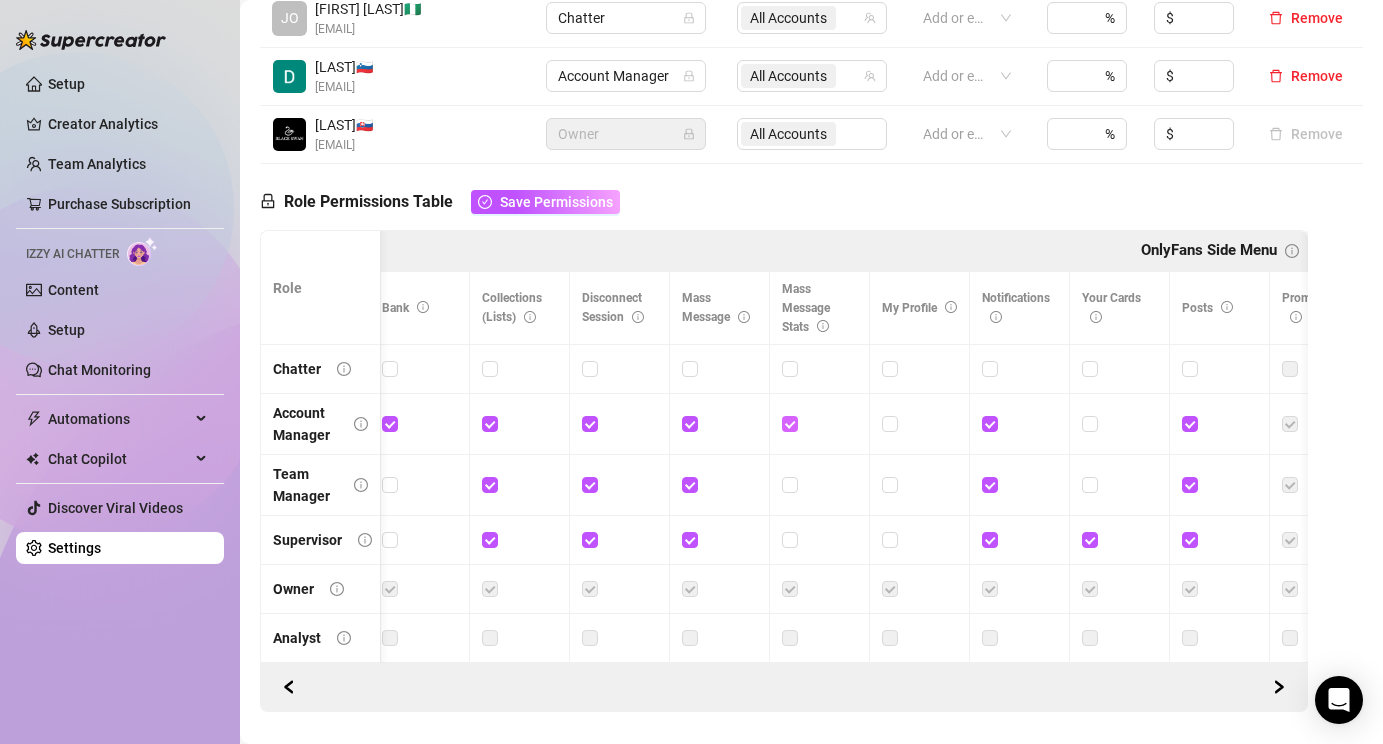 click at bounding box center (820, 424) 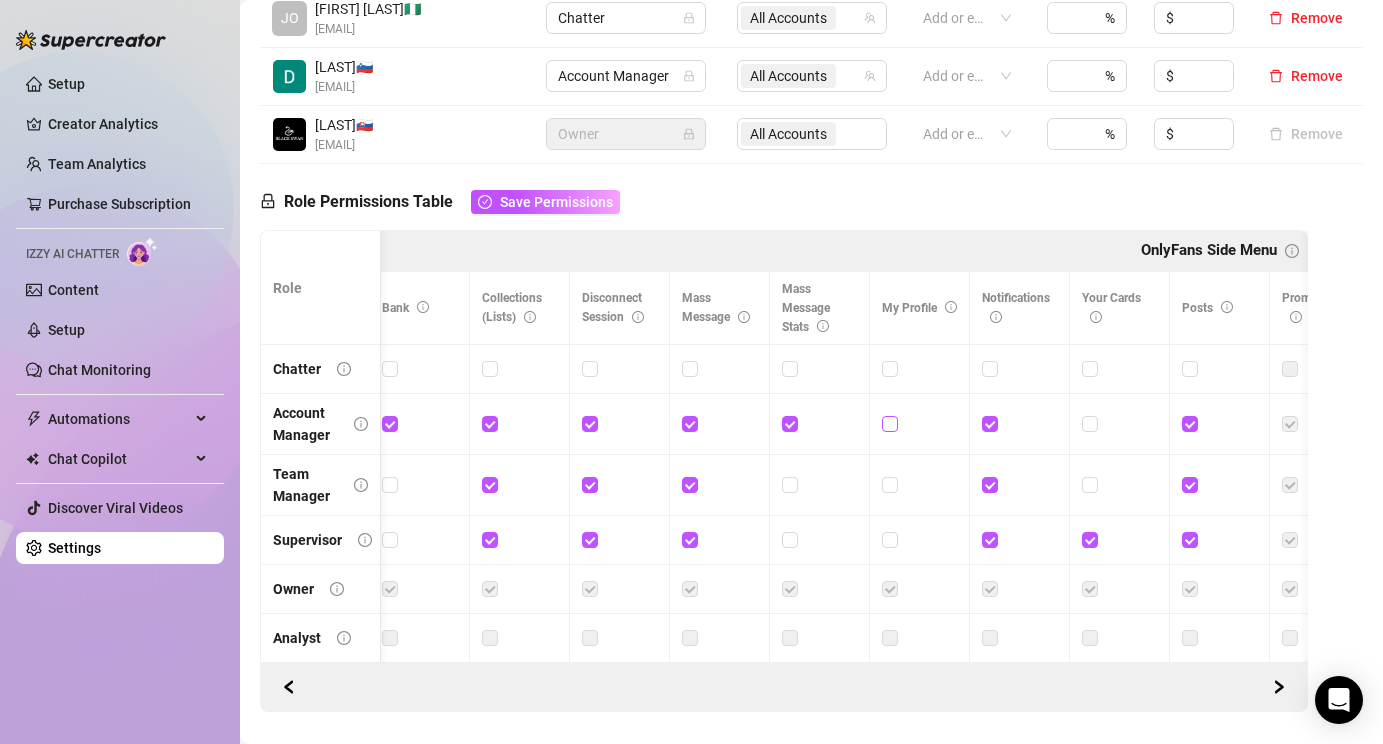 click at bounding box center [889, 423] 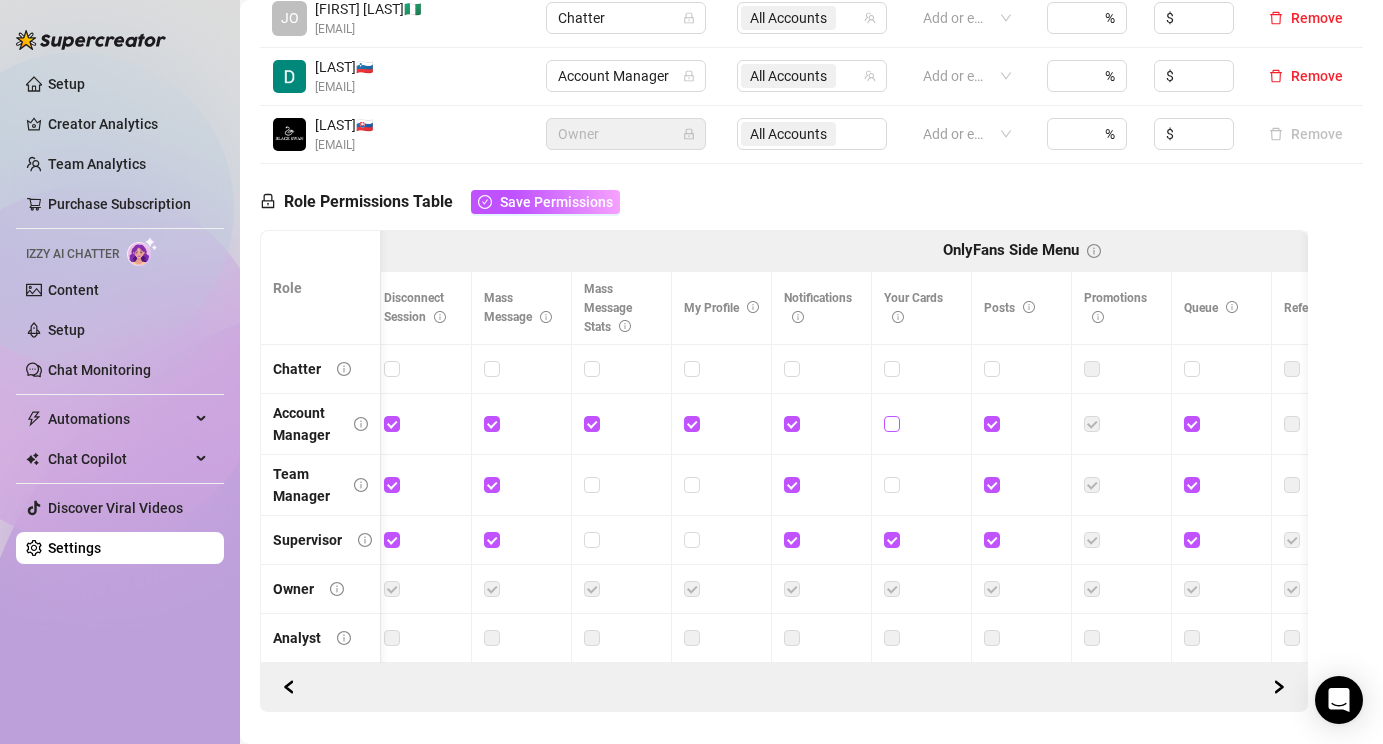 click at bounding box center [891, 423] 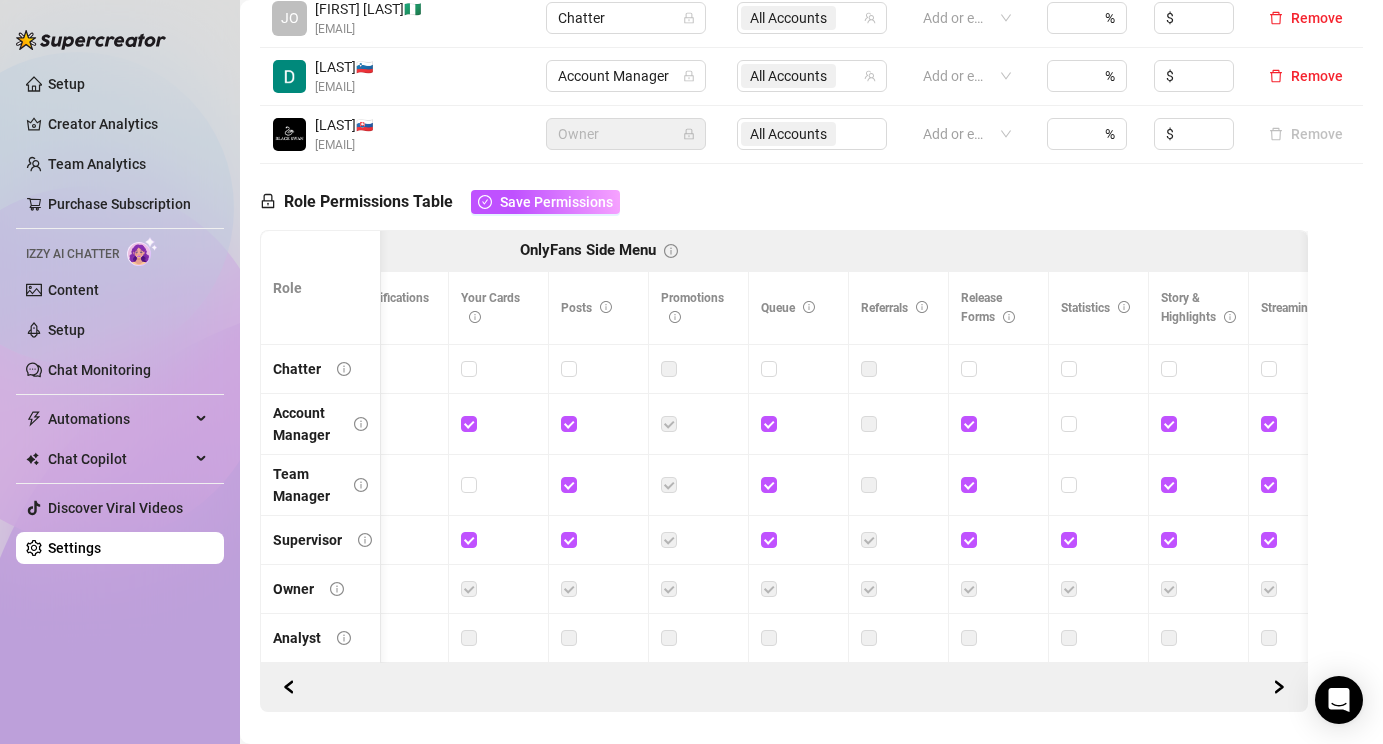 click at bounding box center (869, 424) 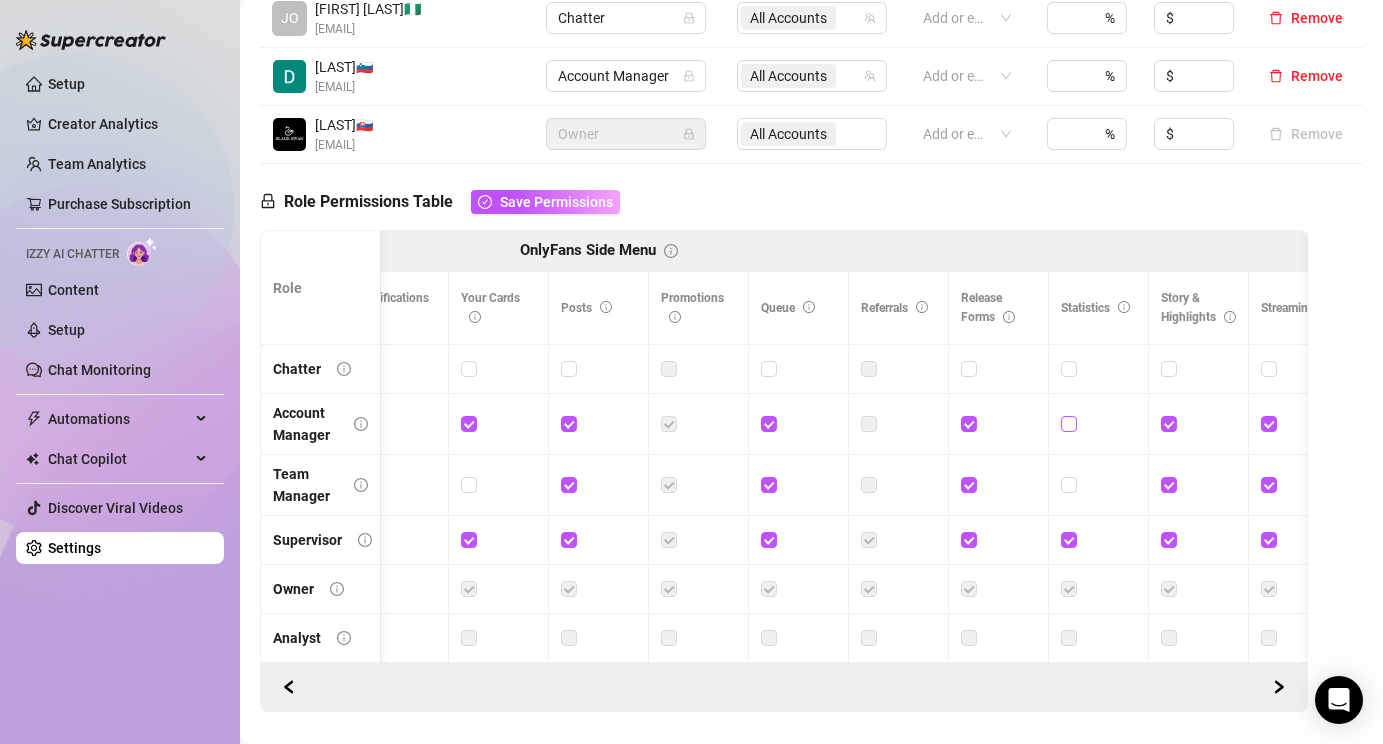 click at bounding box center [1068, 423] 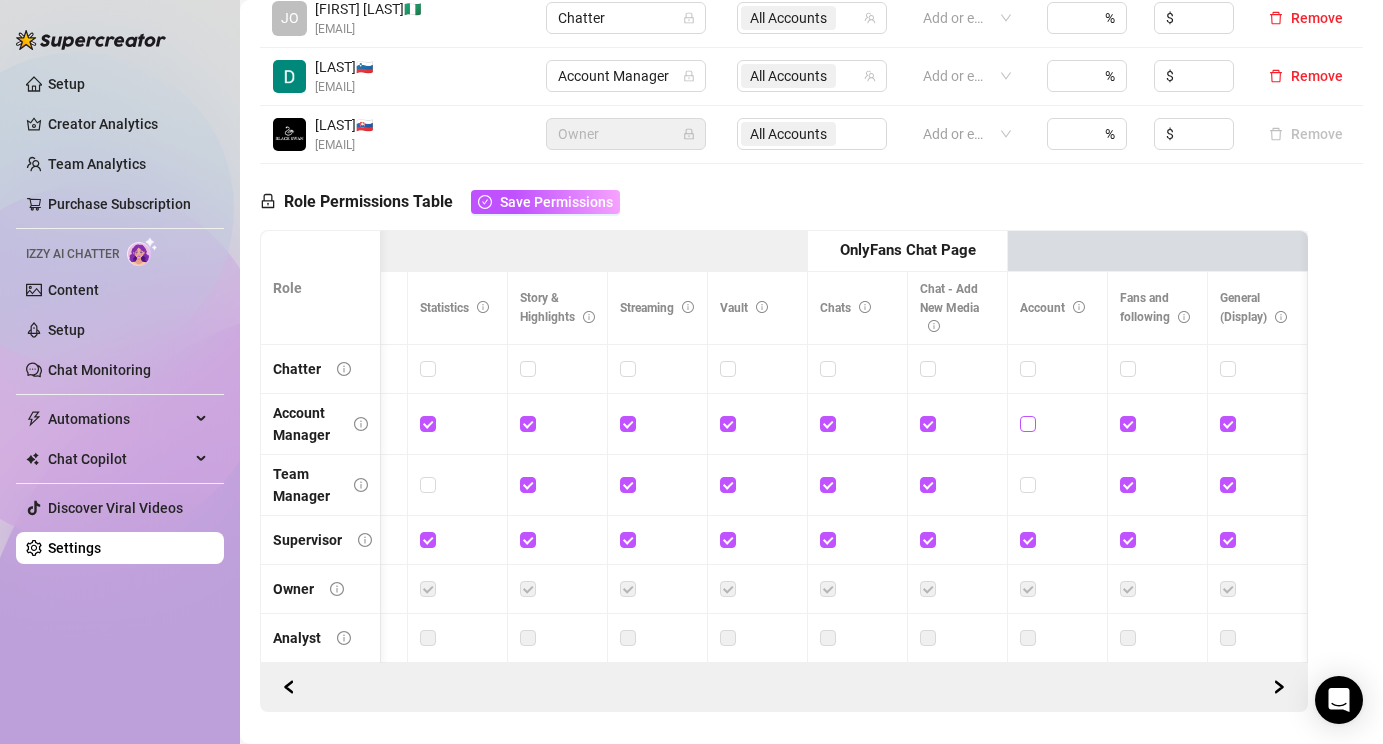 click at bounding box center [1028, 424] 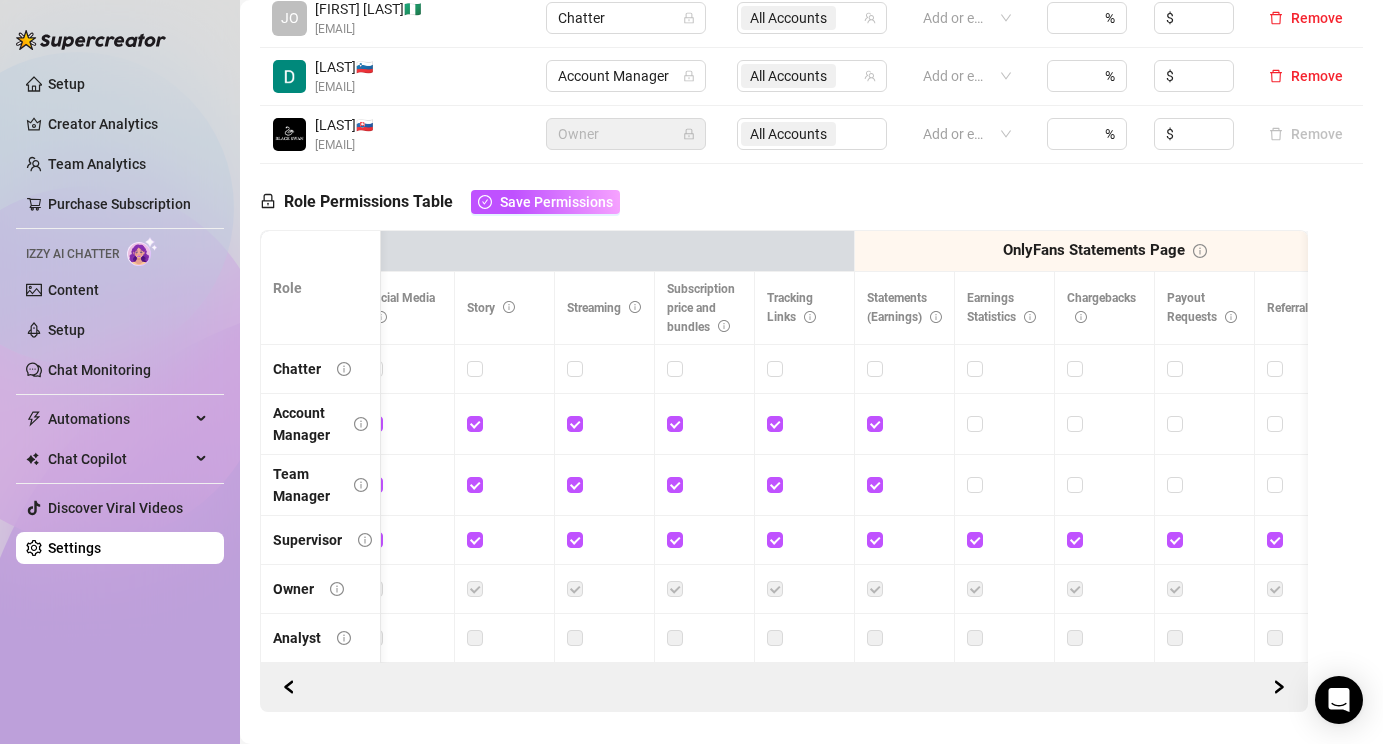 click at bounding box center (1004, 424) 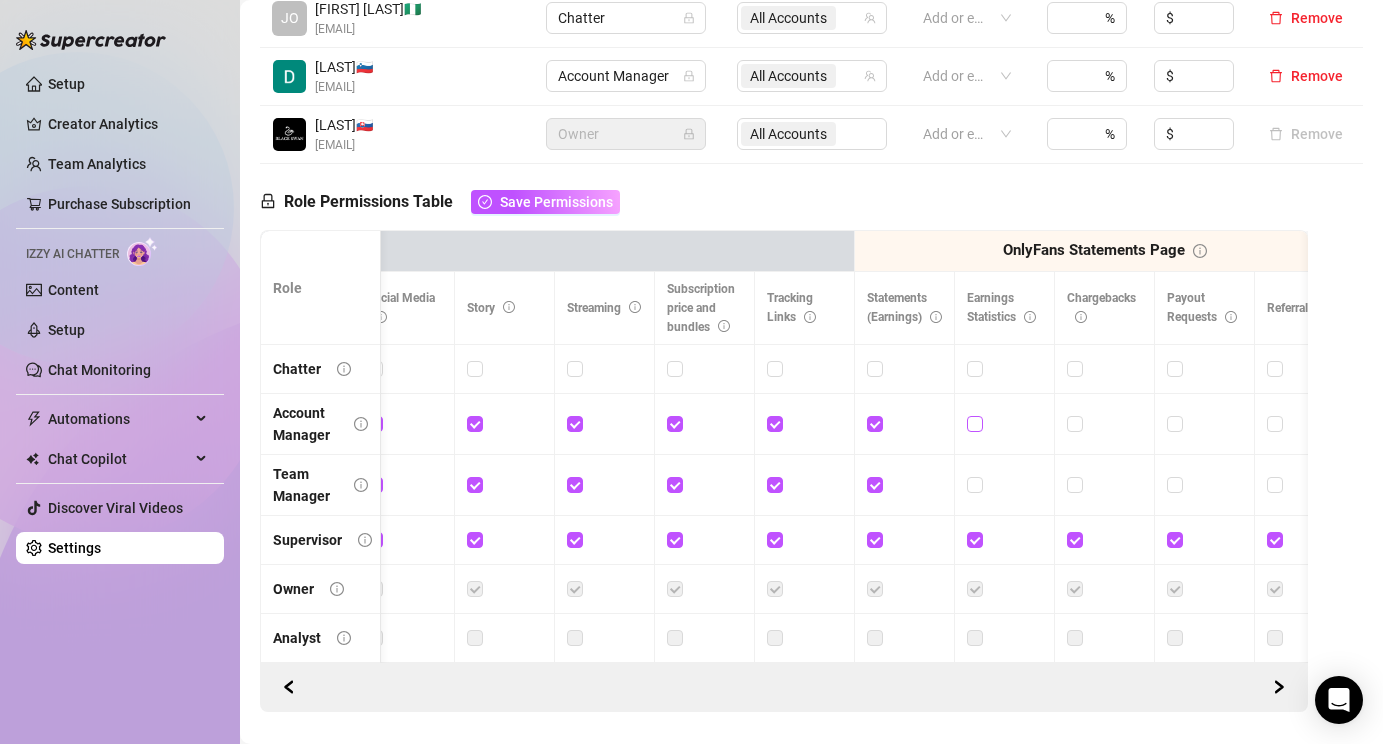 click at bounding box center (974, 423) 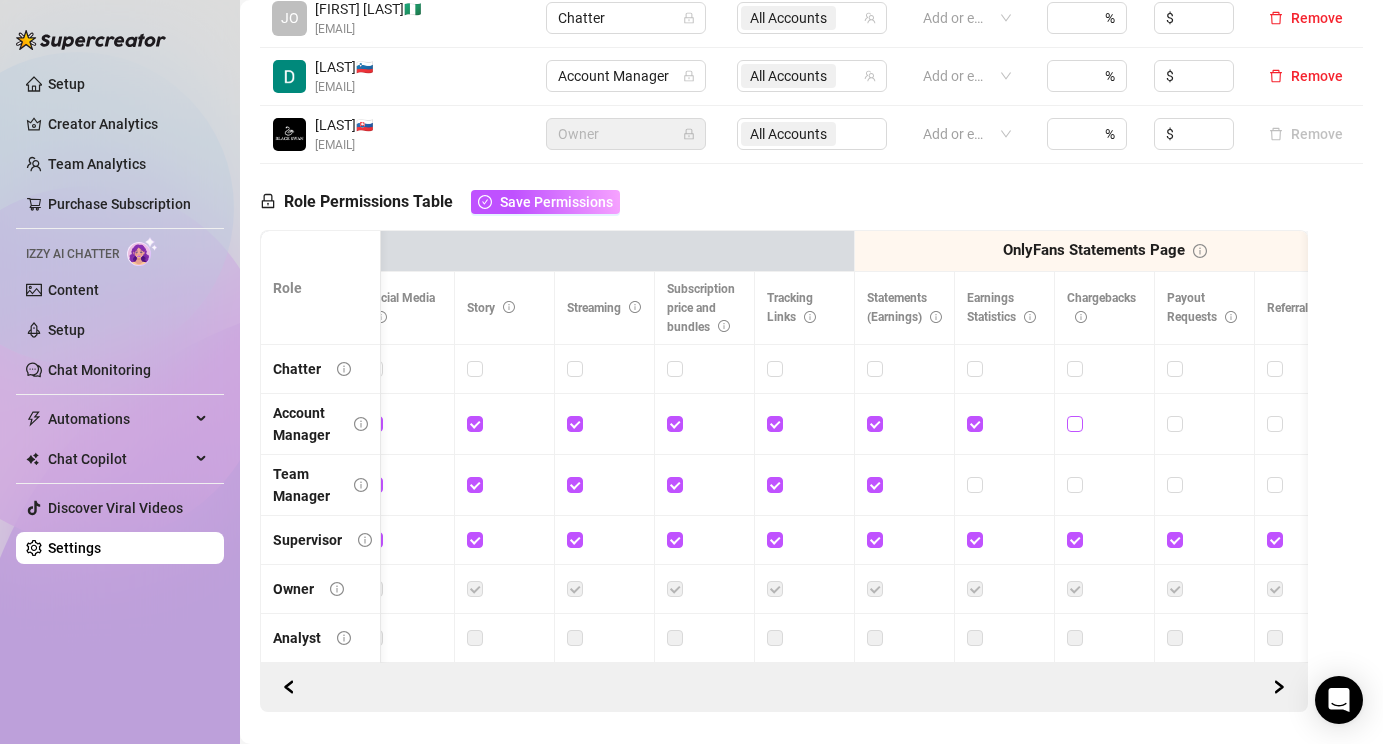 click at bounding box center (1074, 423) 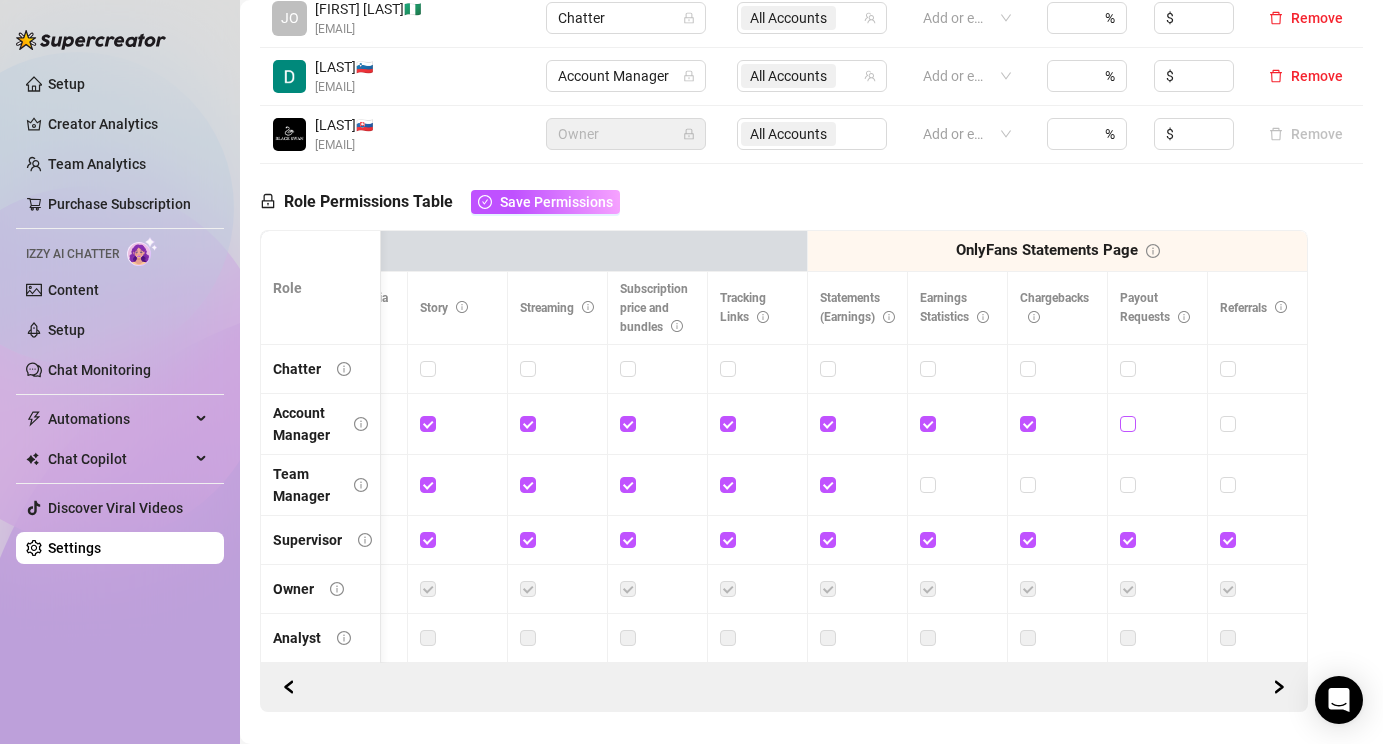 click at bounding box center [1127, 423] 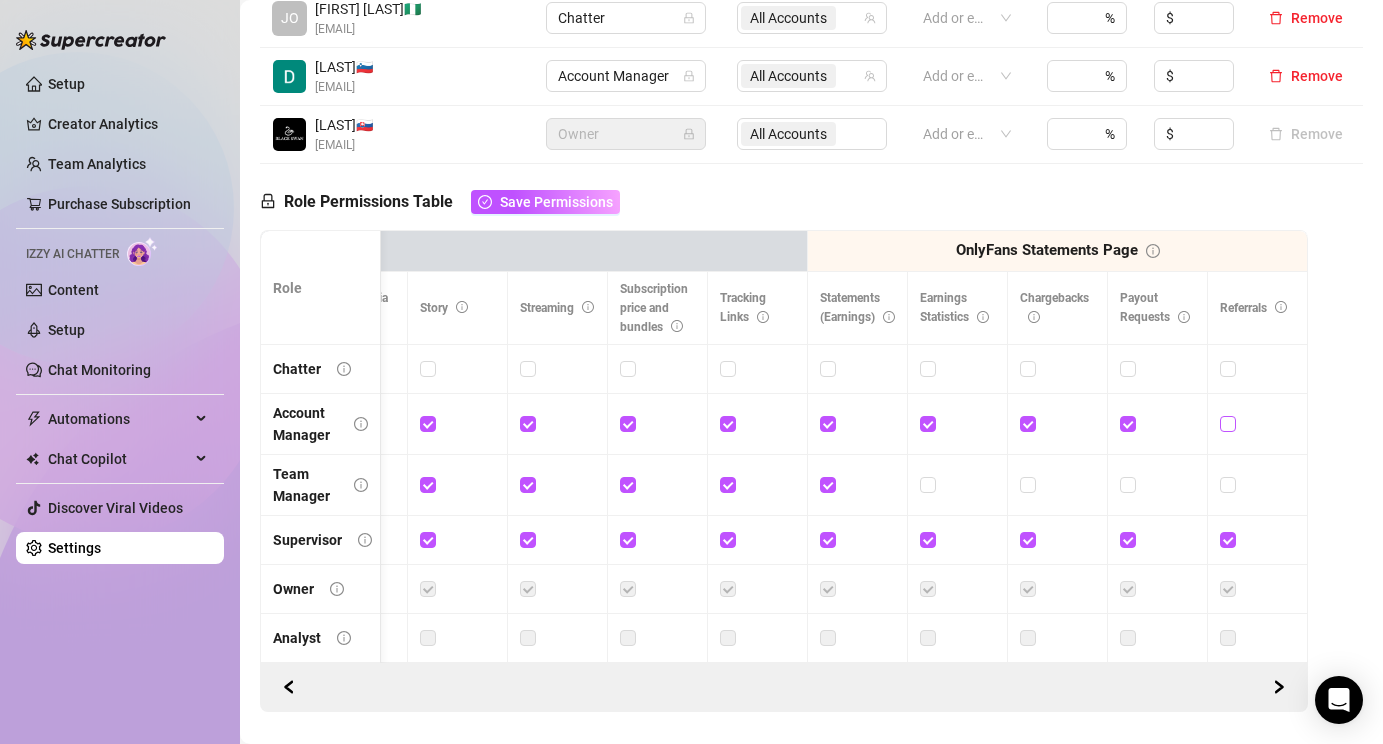 click at bounding box center (1227, 423) 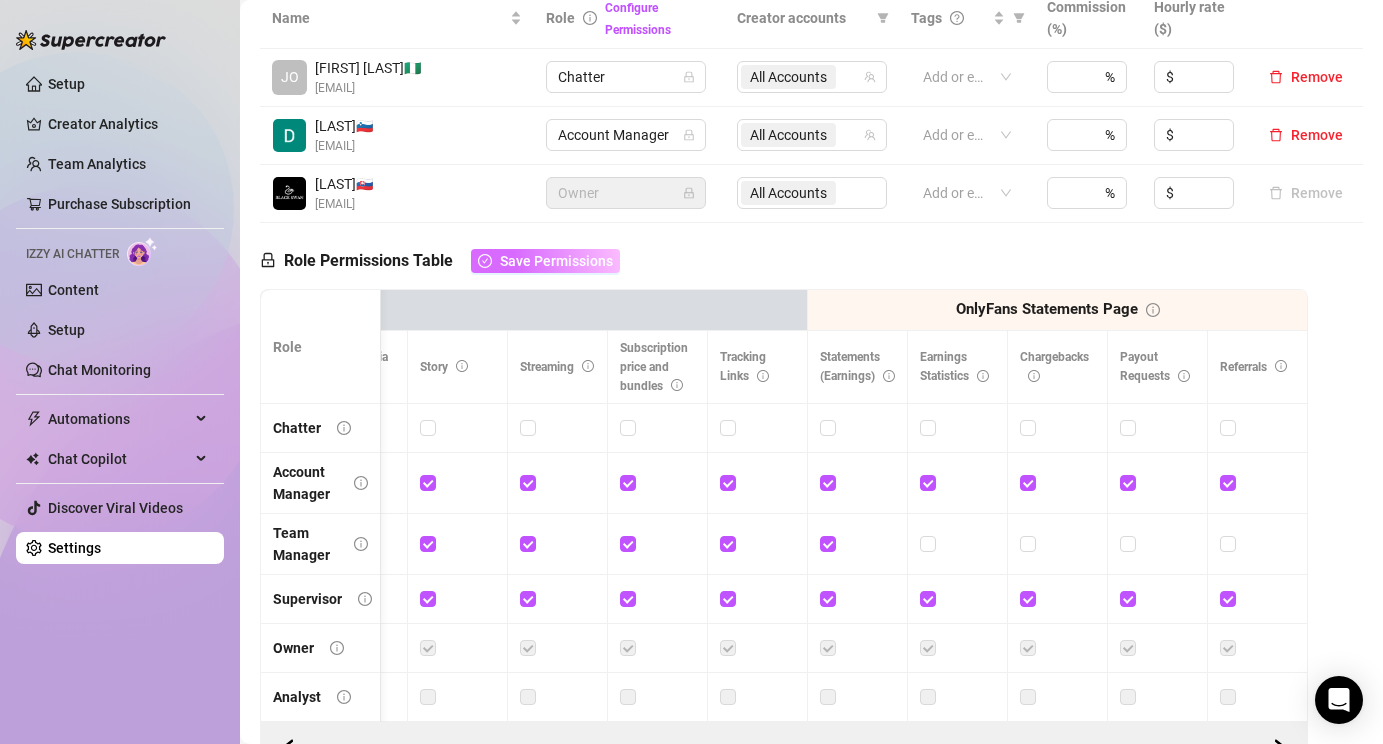 click on "Save Permissions" at bounding box center [556, 261] 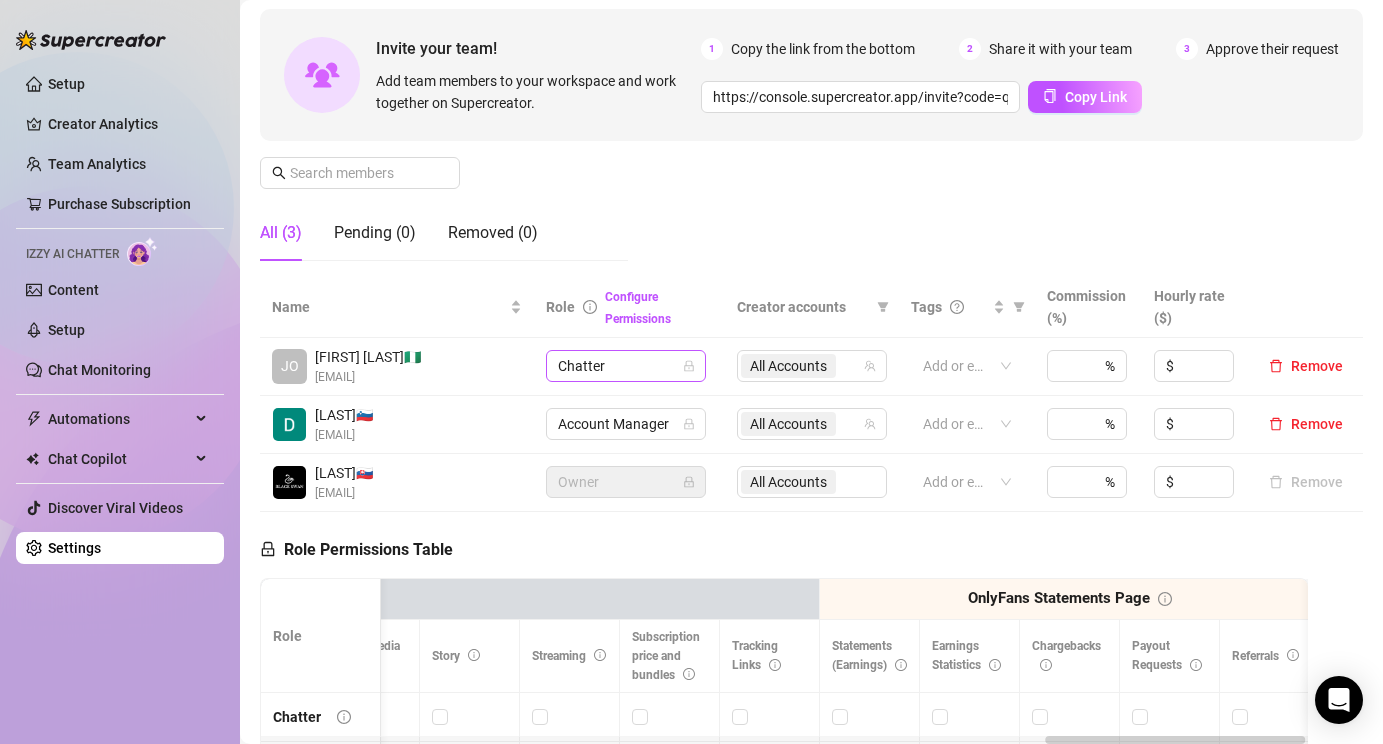 click on "Chatter" at bounding box center (626, 366) 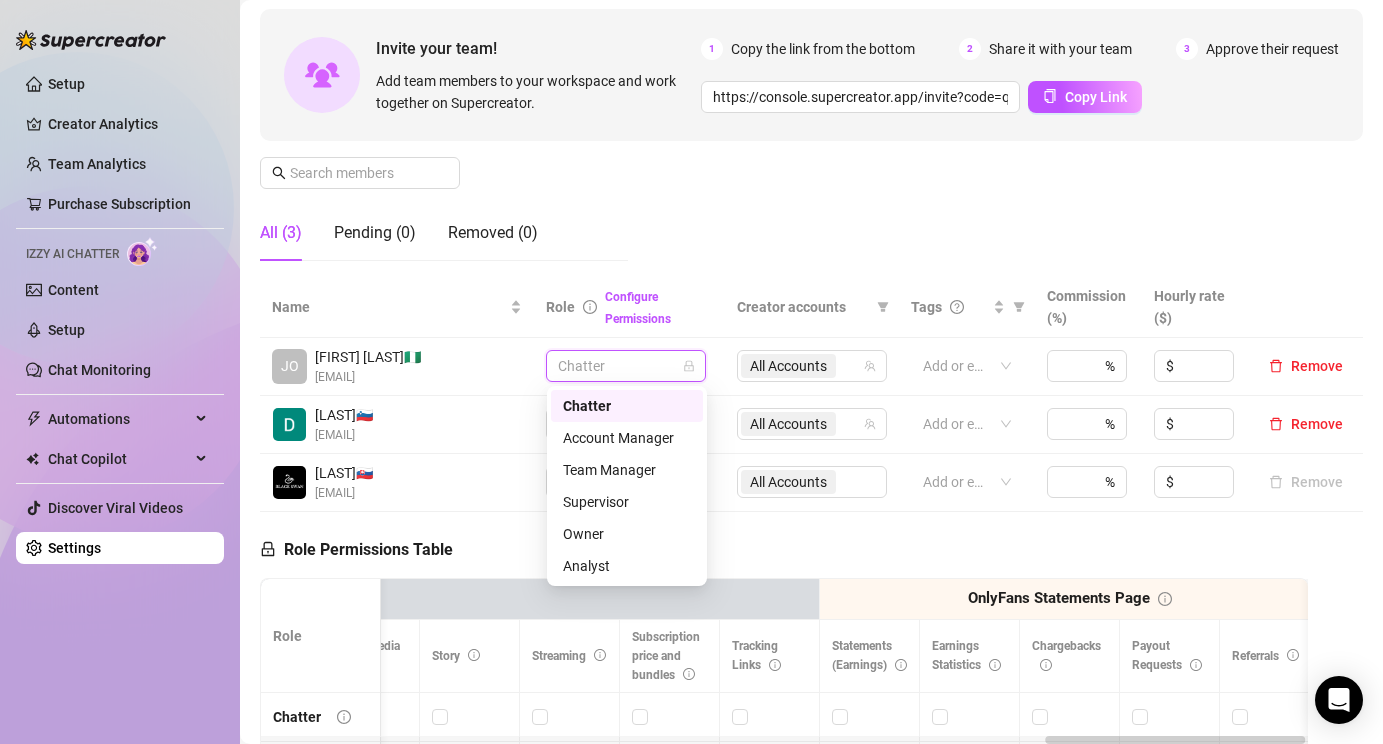 click on "Manage Team Members Manage your team members, their commission and hourly rate, and their permissions. Invite your team! Add team members to your workspace and work together on Supercreator. 1 Copy the link from the bottom 2 Share it with your team 3 Approve their request https://console.supercreator.app/invite?code=qniVrYxyDUPQjSpdVbDlzfywt4B3&workspace=BlackSwan Copy Link All (3) Pending (0) Removed (0)" at bounding box center (811, 110) 